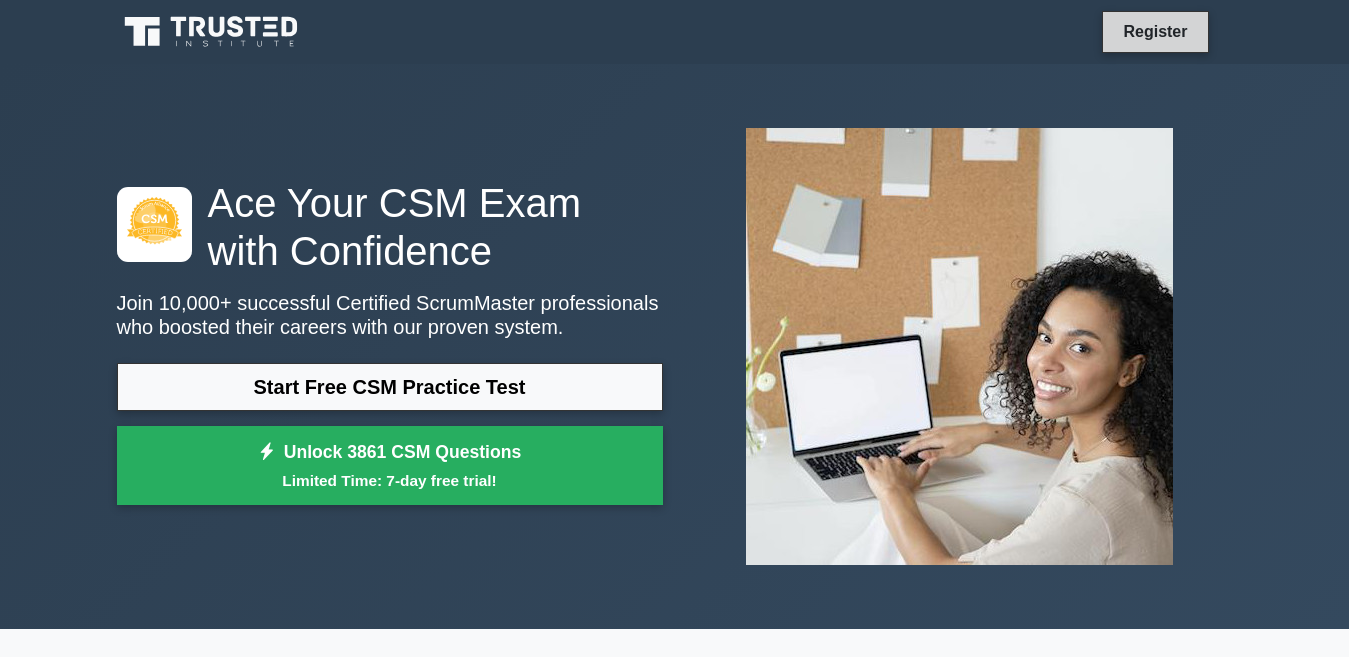scroll, scrollTop: 0, scrollLeft: 0, axis: both 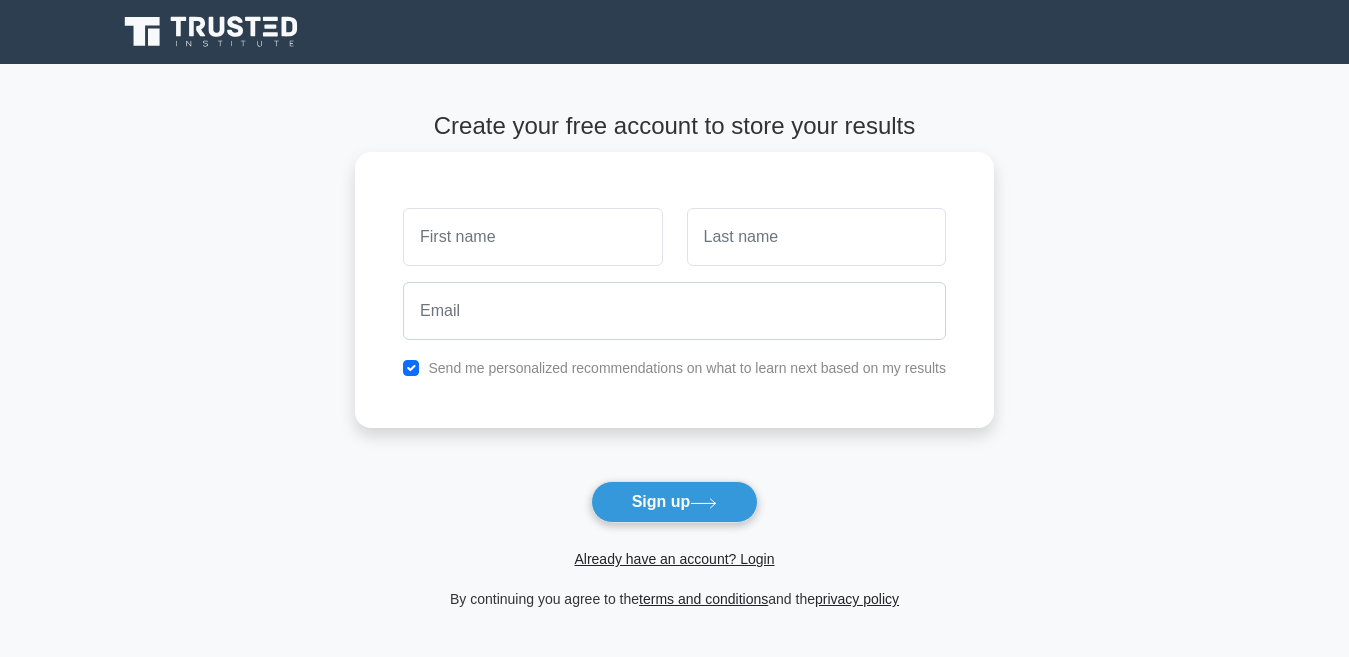 click at bounding box center [532, 237] 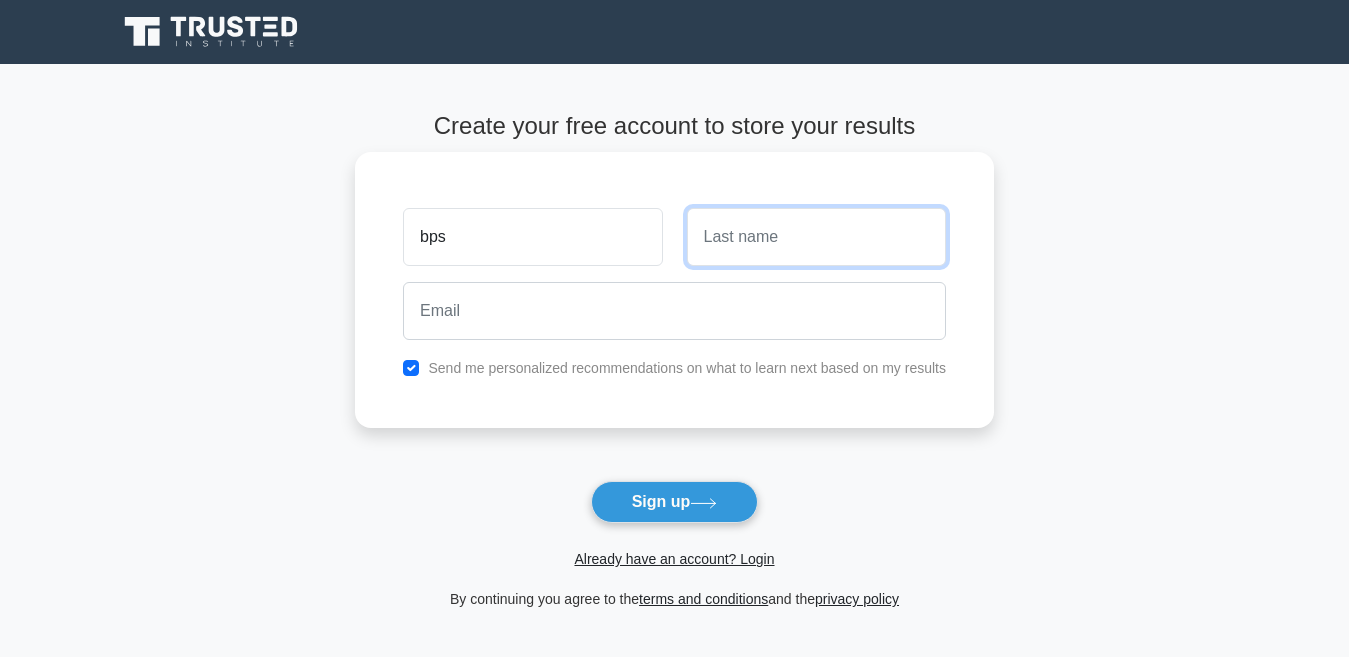 click at bounding box center [816, 237] 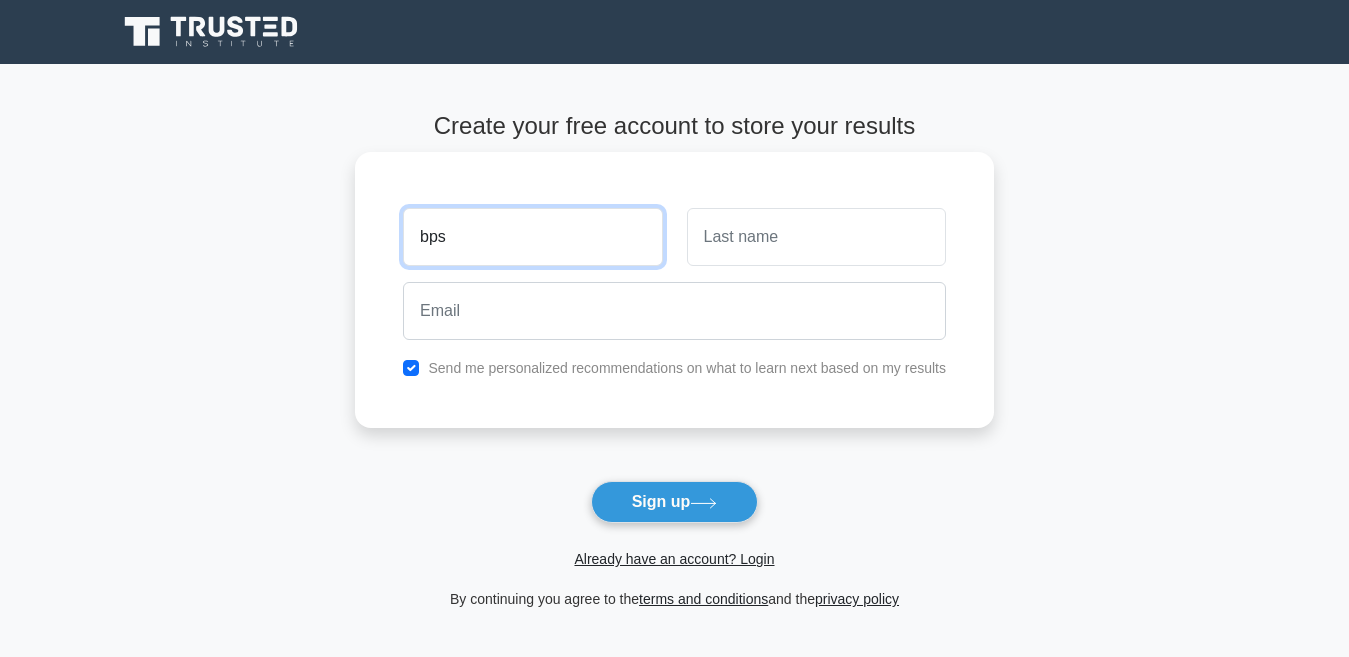 click on "bps" at bounding box center [532, 237] 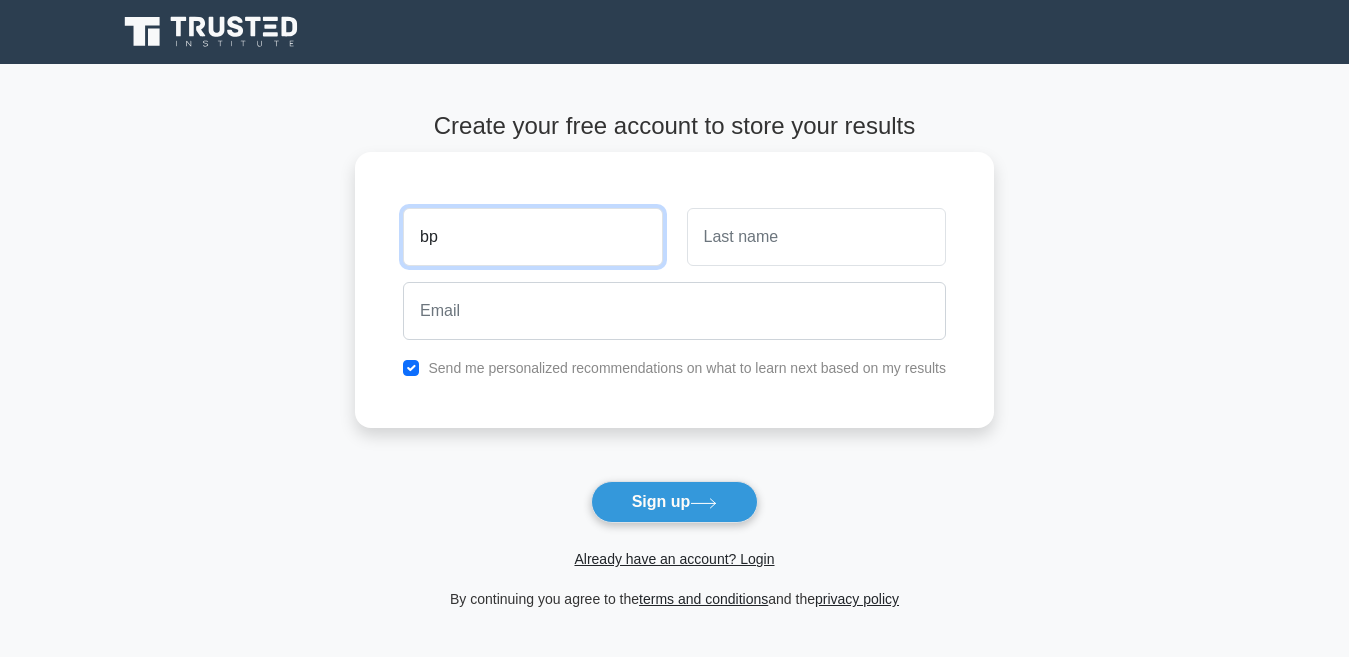 type on "b" 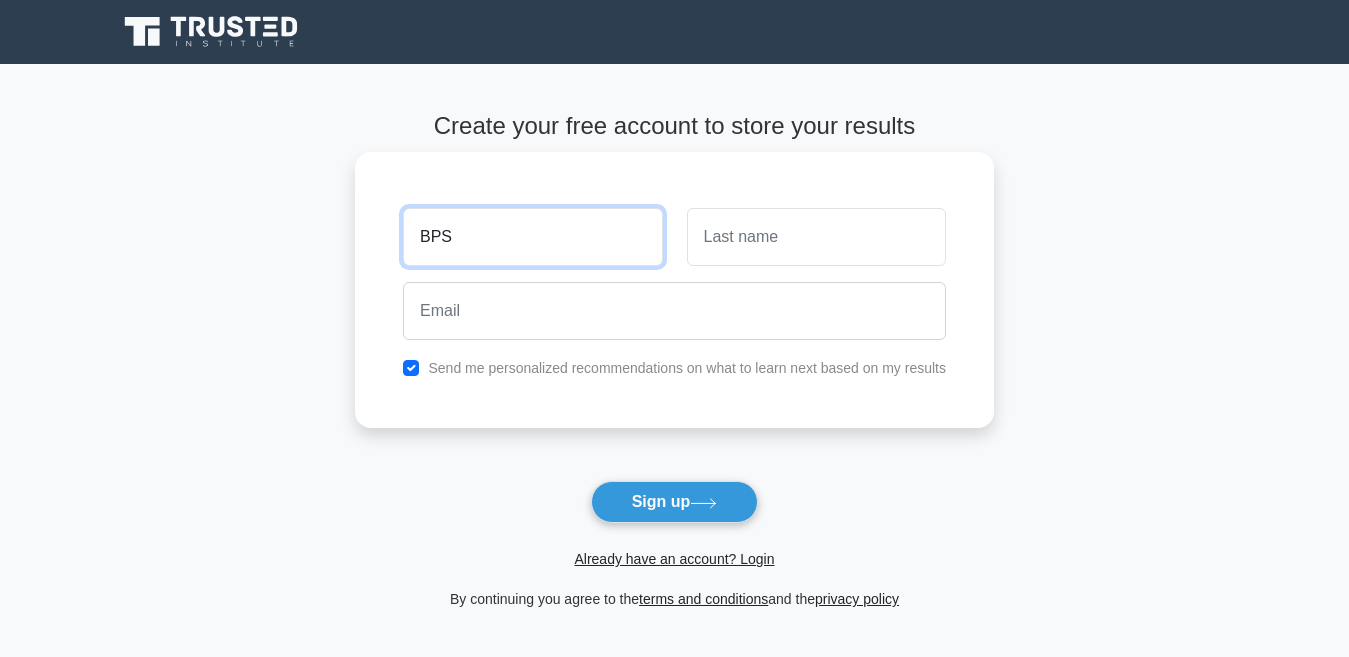 type on "BPS" 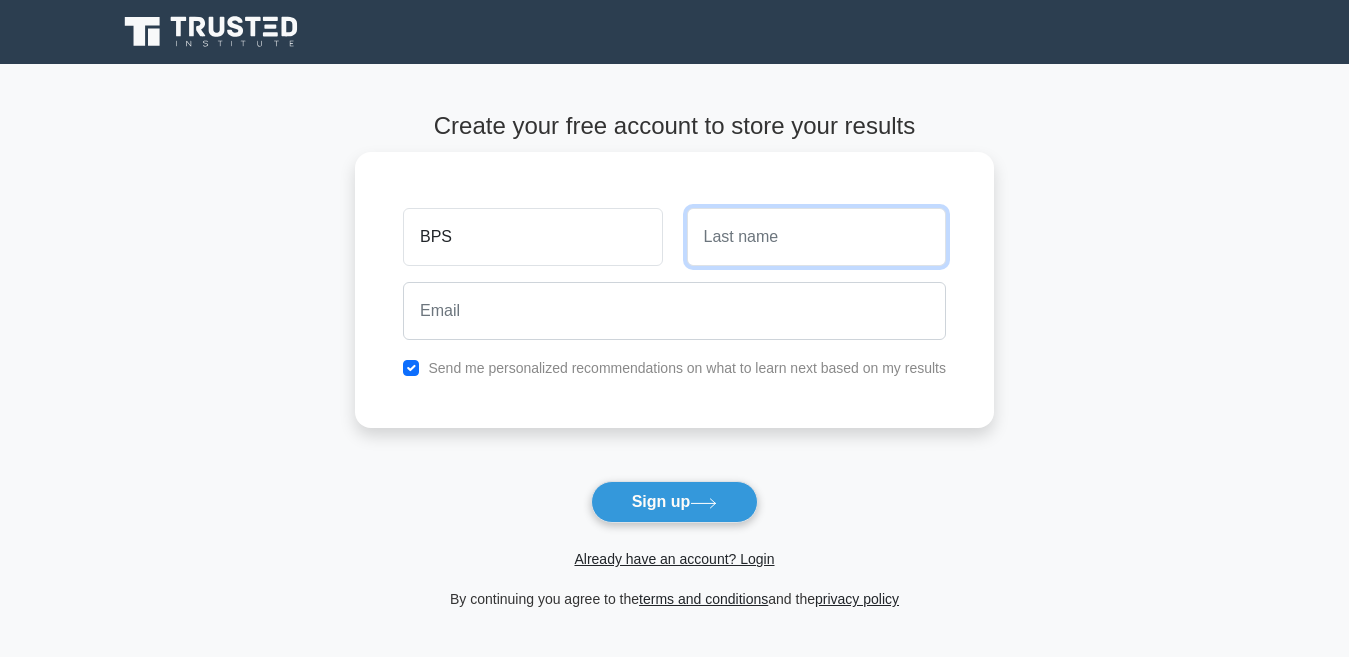 click at bounding box center [816, 237] 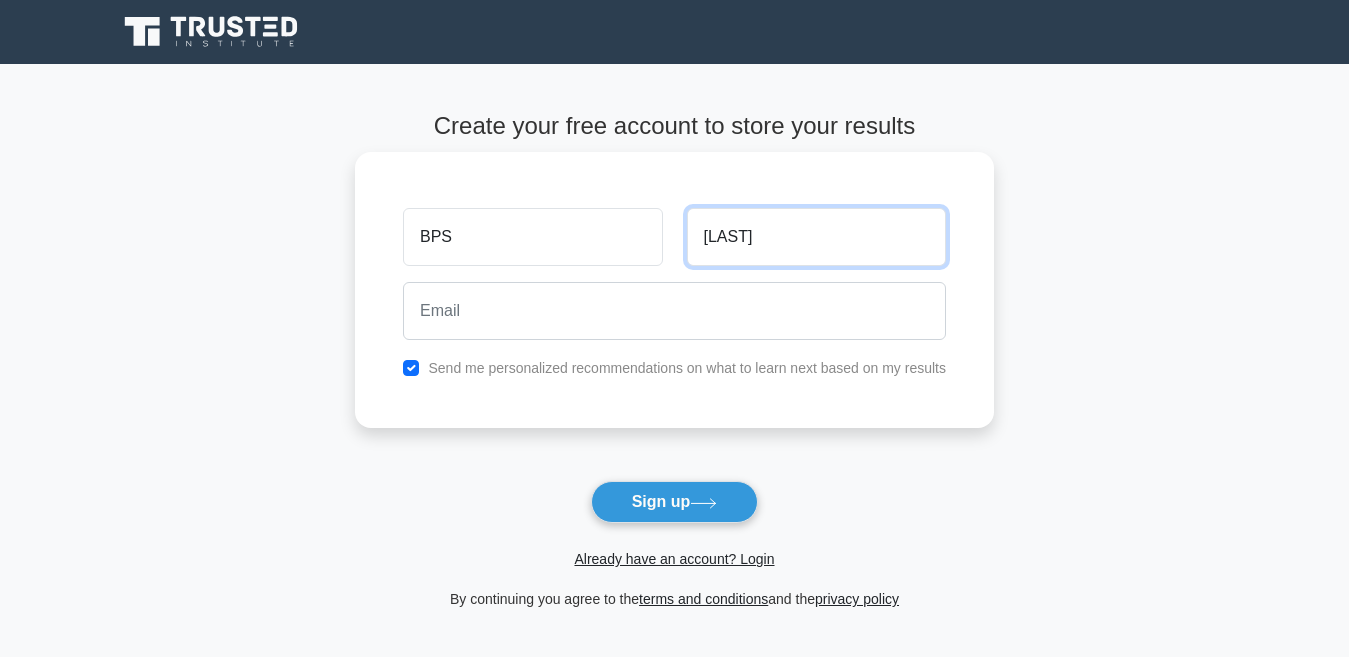 type on "SINGH" 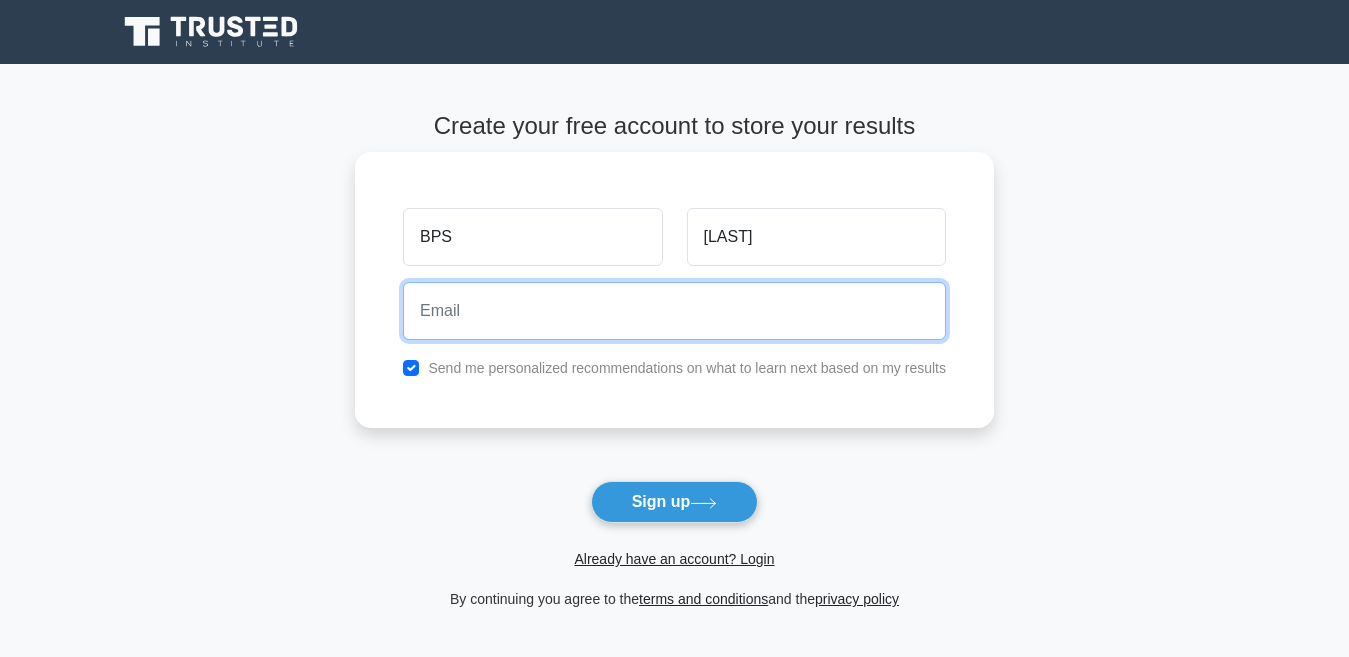 click at bounding box center [674, 311] 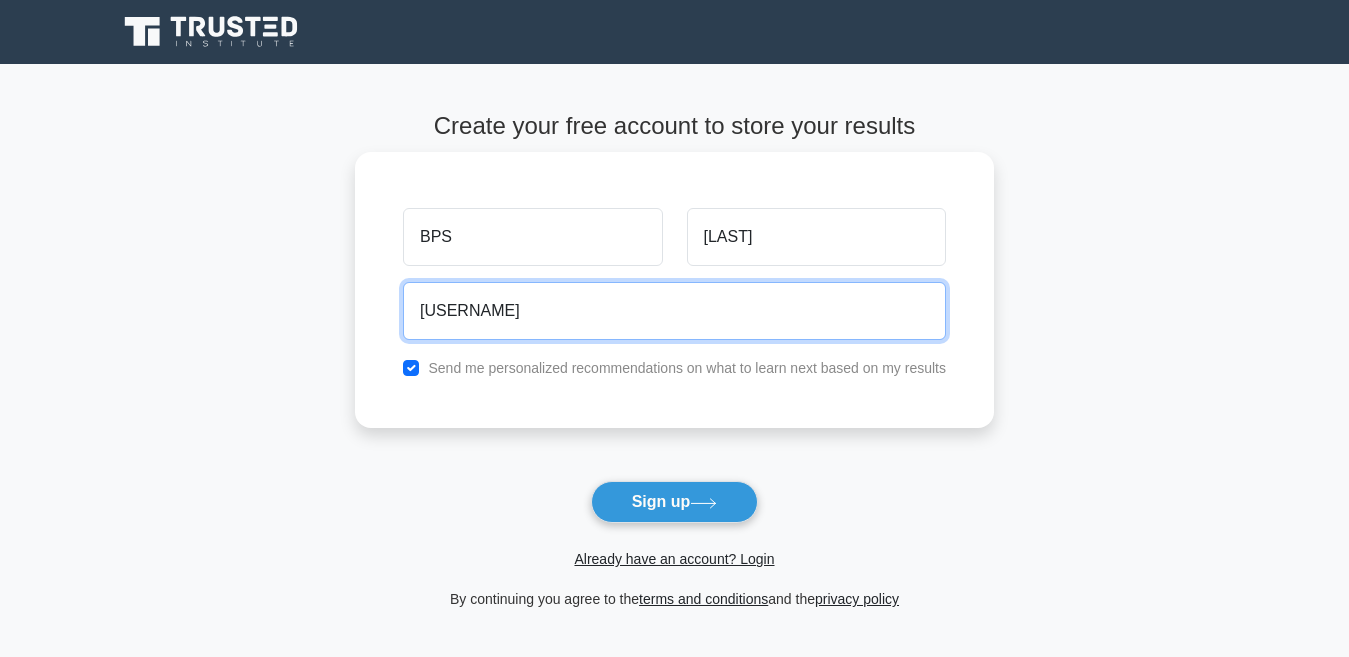 click on "Ubrahm" at bounding box center [674, 311] 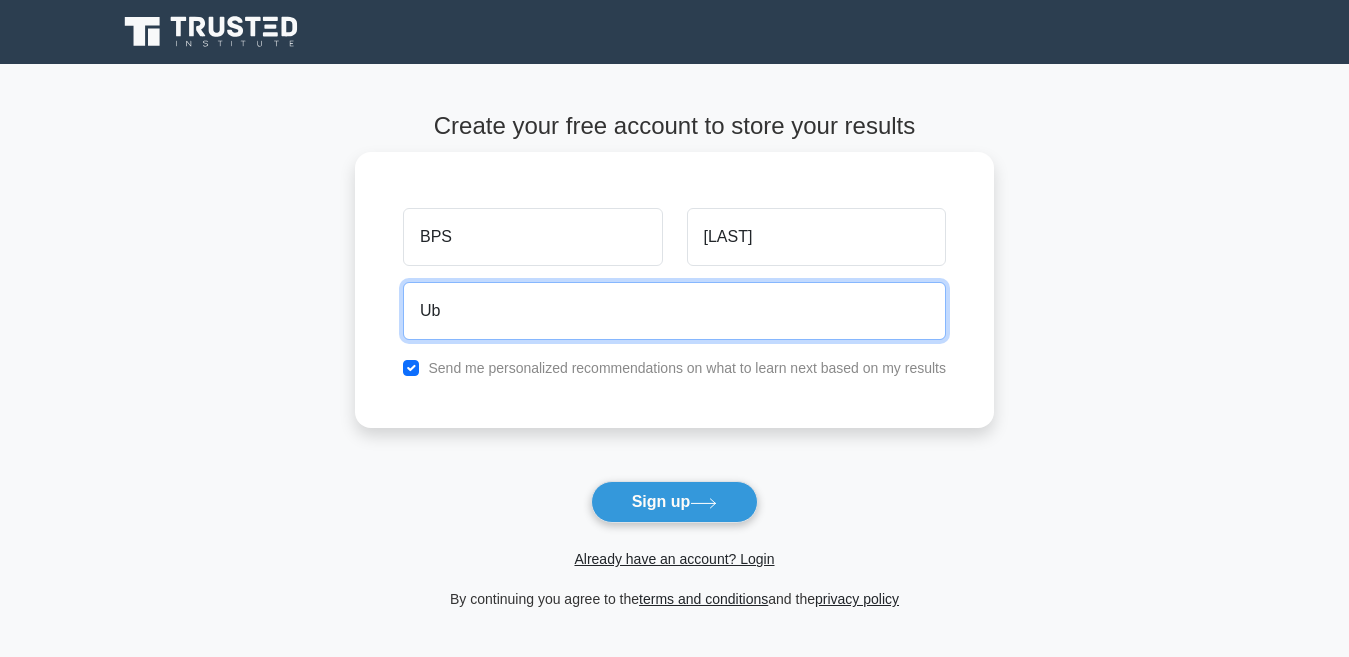 type on "U" 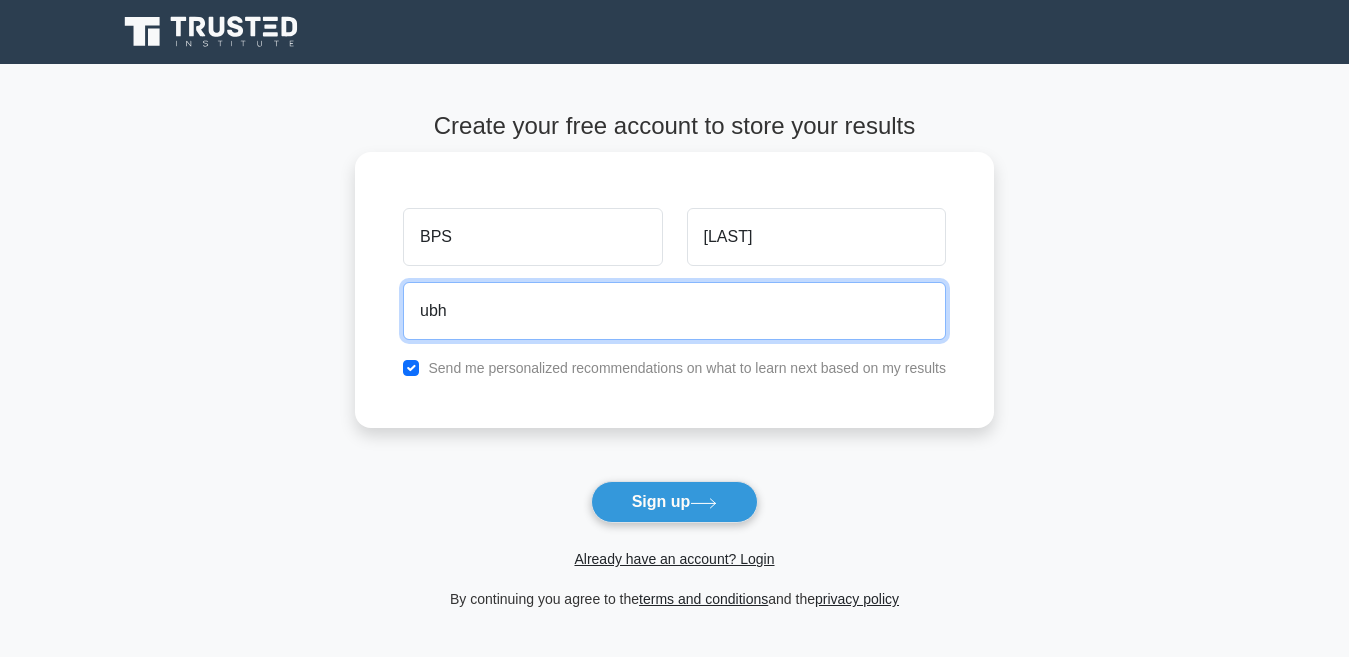 click on "ubh" at bounding box center (674, 311) 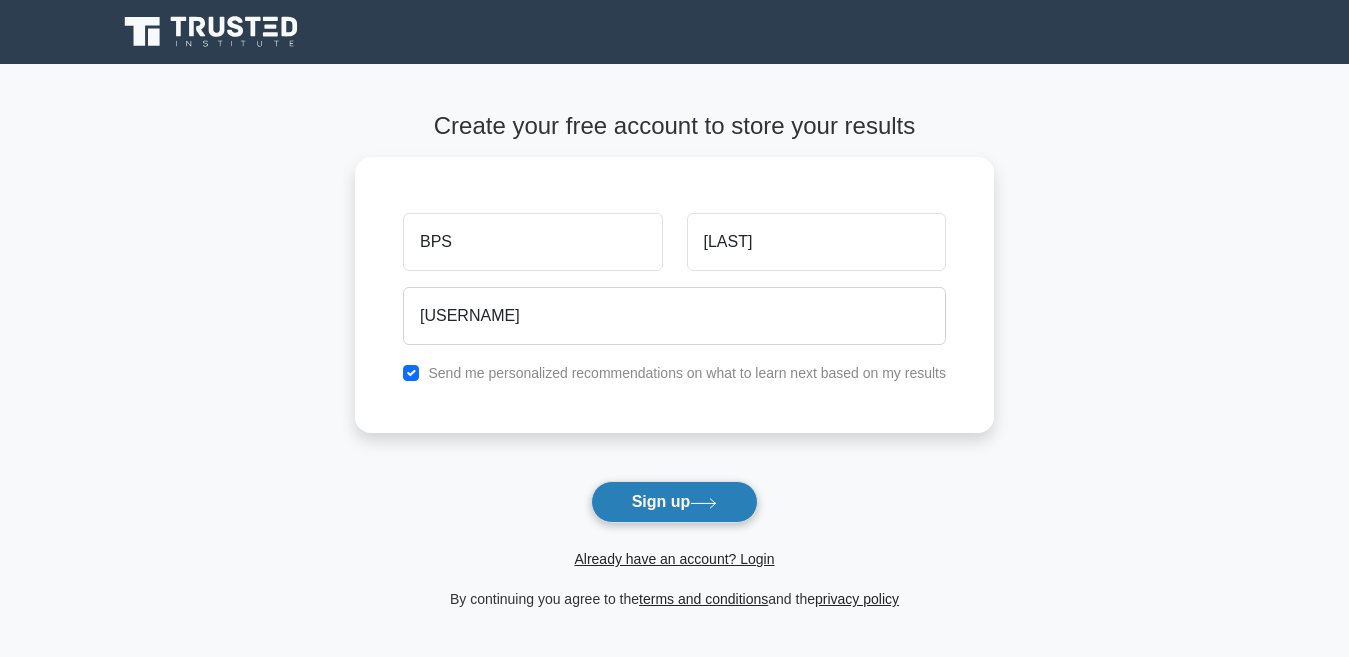 click on "Sign up" at bounding box center [675, 502] 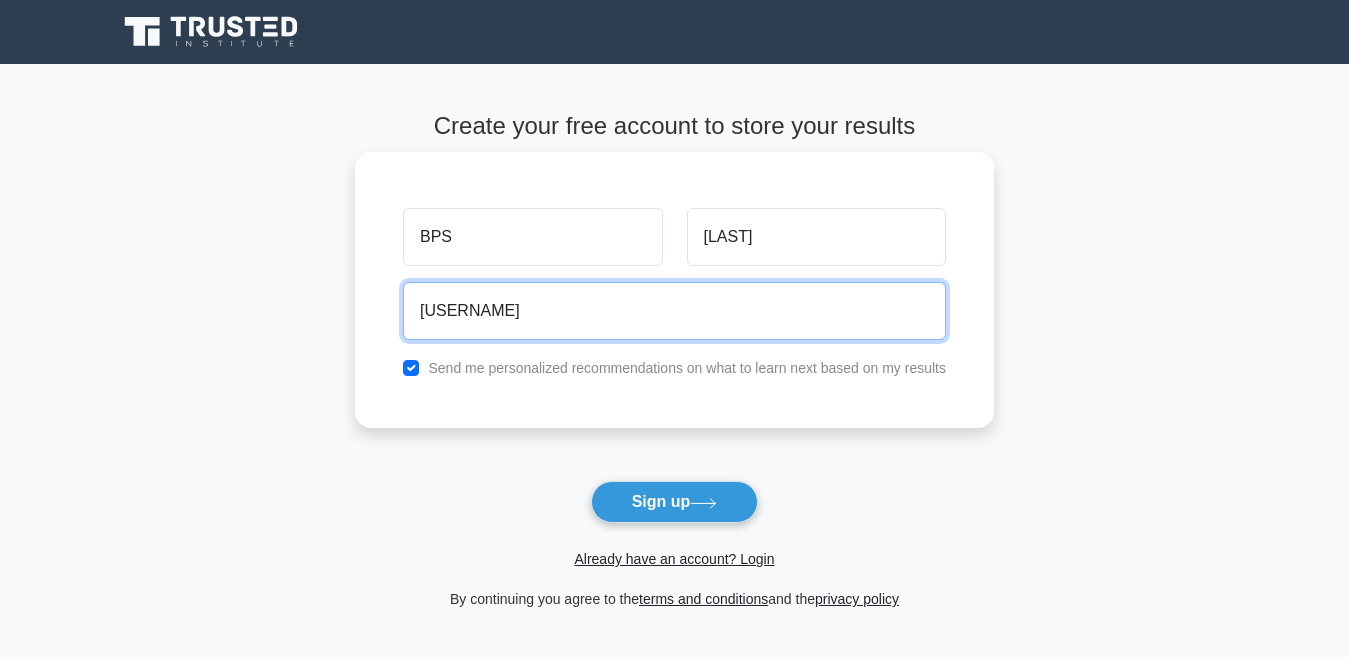 click on "ubrahmpalpalsingh" at bounding box center (674, 311) 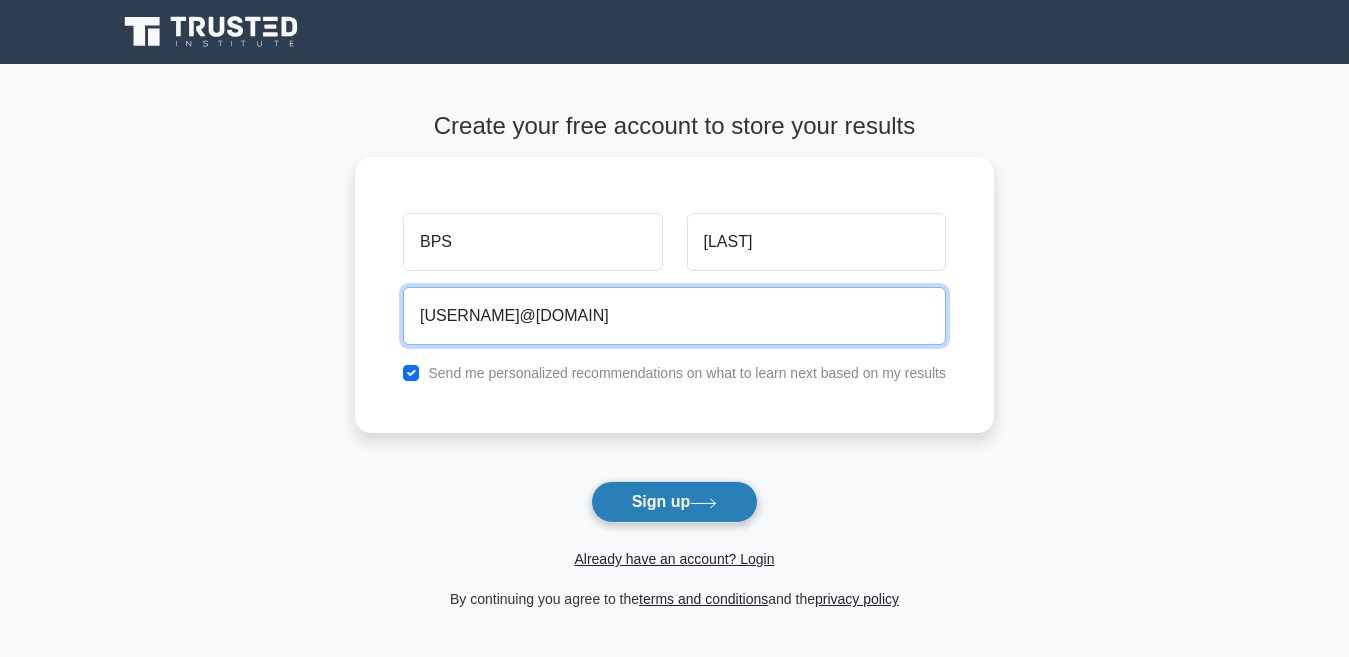 type on "ubrahmpalpalsingh11686@gmail.com" 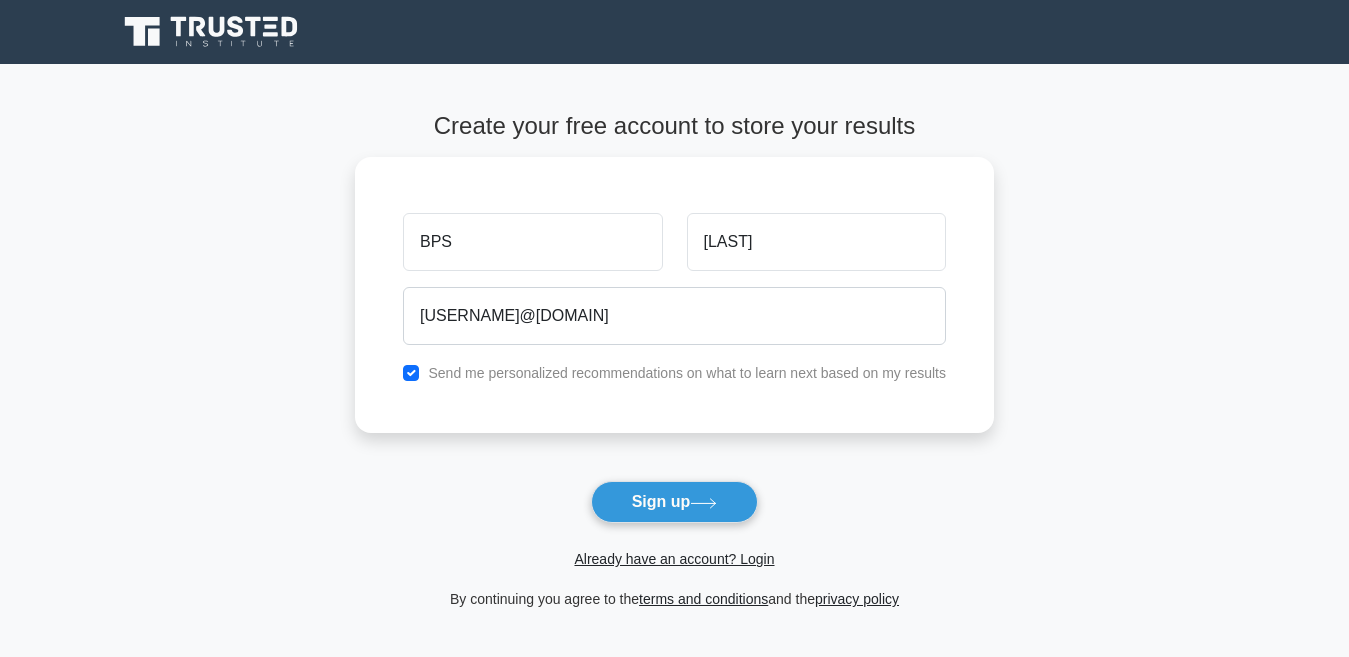 drag, startPoint x: 676, startPoint y: 485, endPoint x: 663, endPoint y: 502, distance: 21.400934 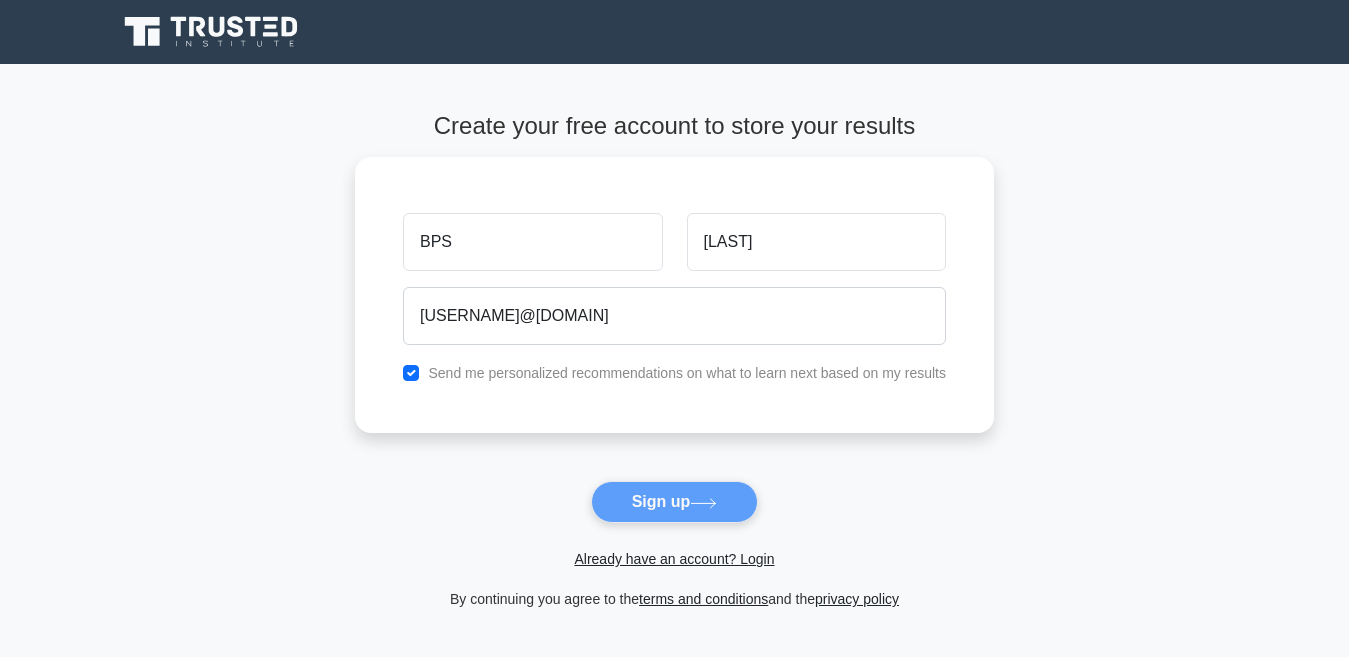 click on "Create your free account to store your results
BPS
SINGH
ubrahmpalpalsingh11686@gmail.com
Send me personalized recommendations on what to learn next based on my results
Sign up" at bounding box center (674, 361) 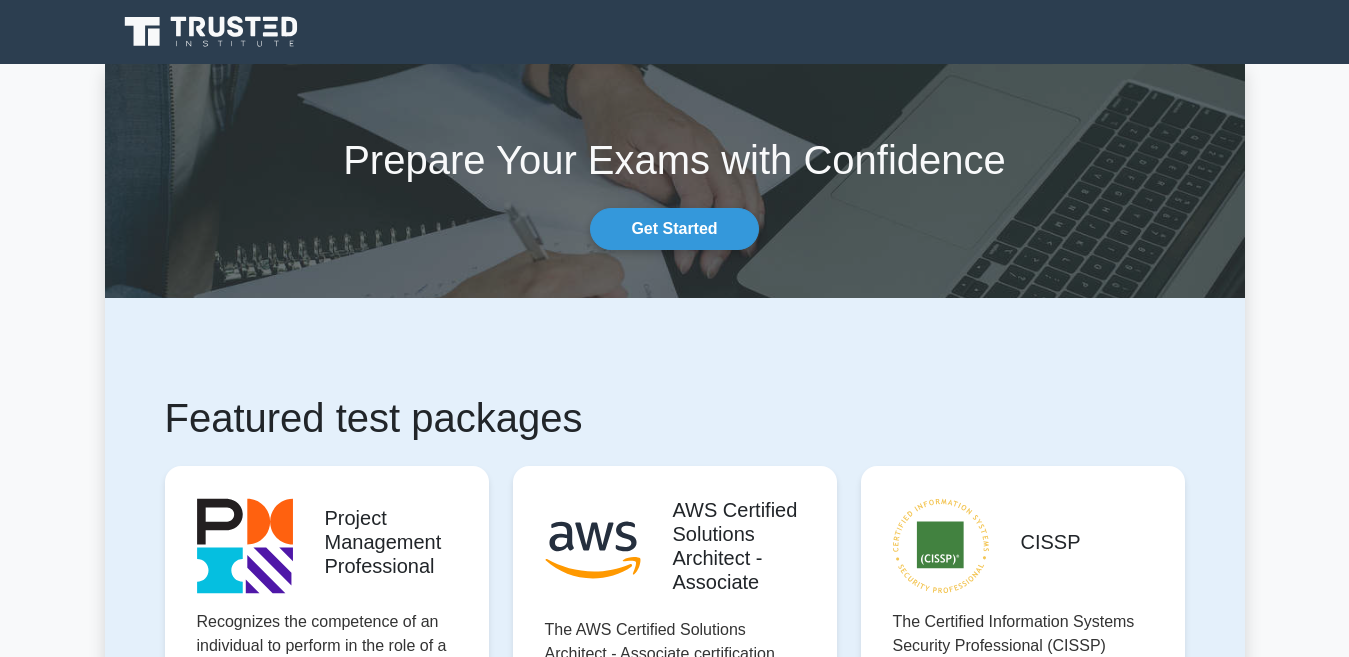 scroll, scrollTop: 0, scrollLeft: 0, axis: both 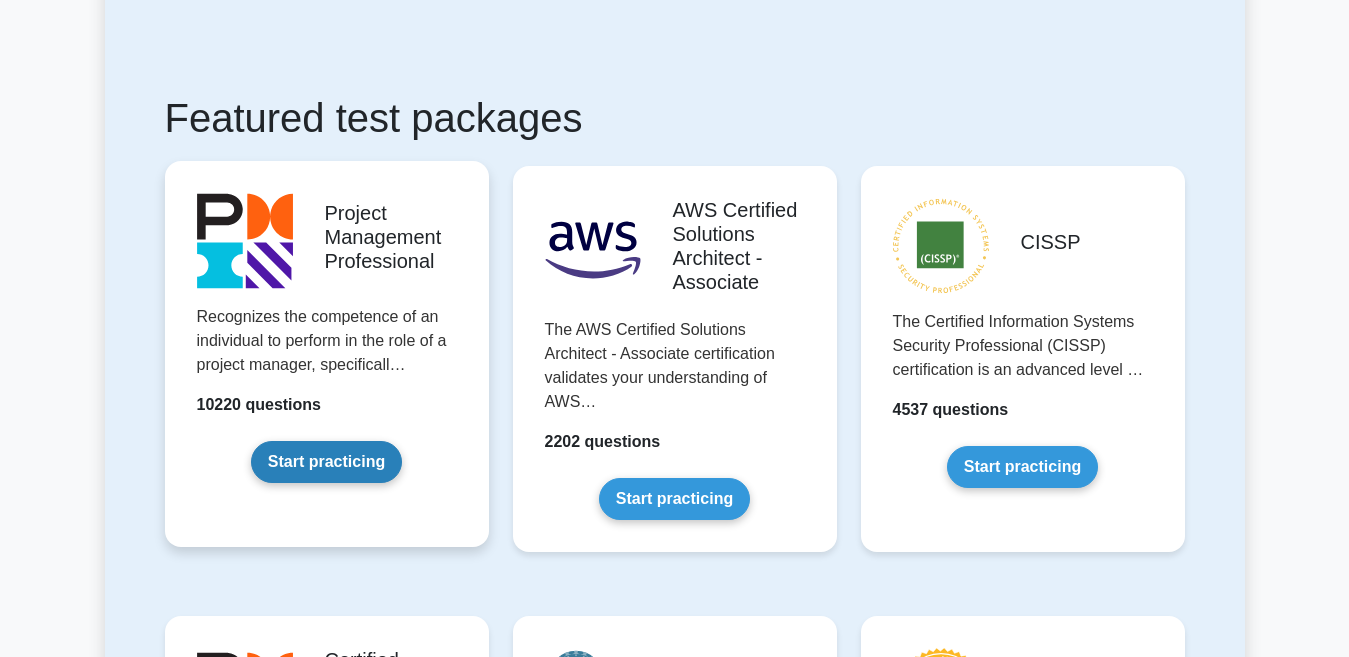 click on "Start practicing" at bounding box center (326, 462) 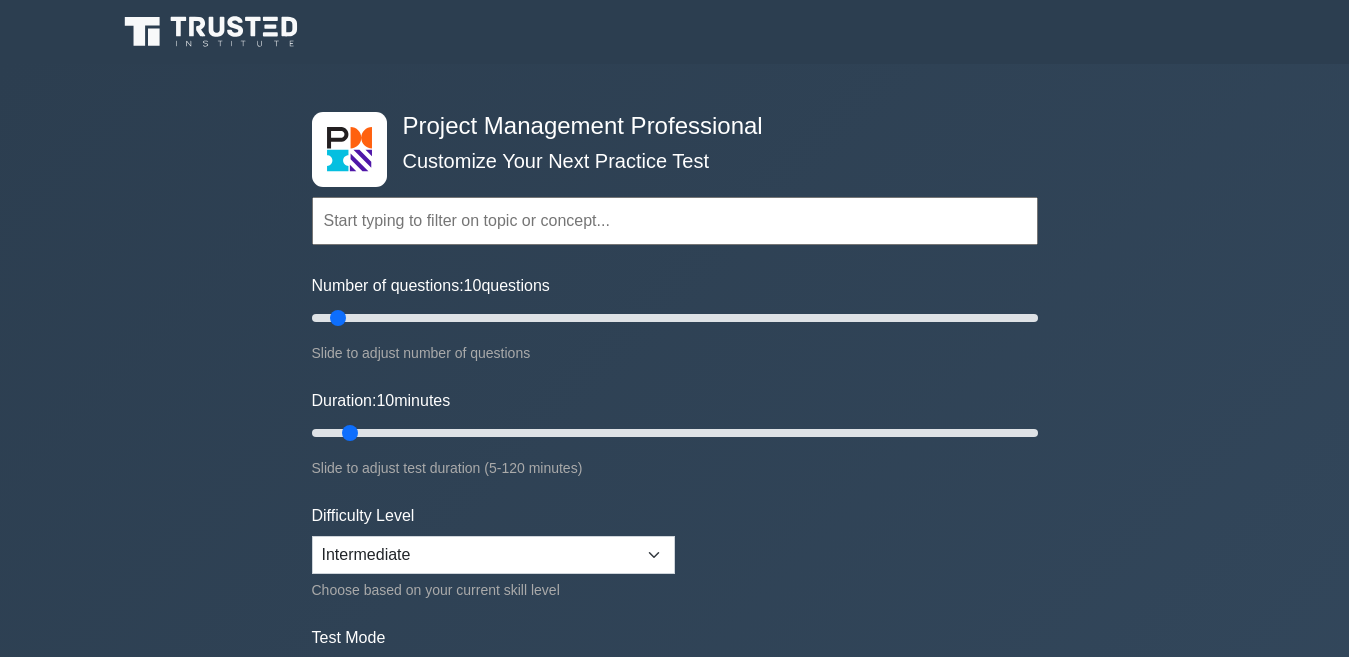 scroll, scrollTop: 0, scrollLeft: 0, axis: both 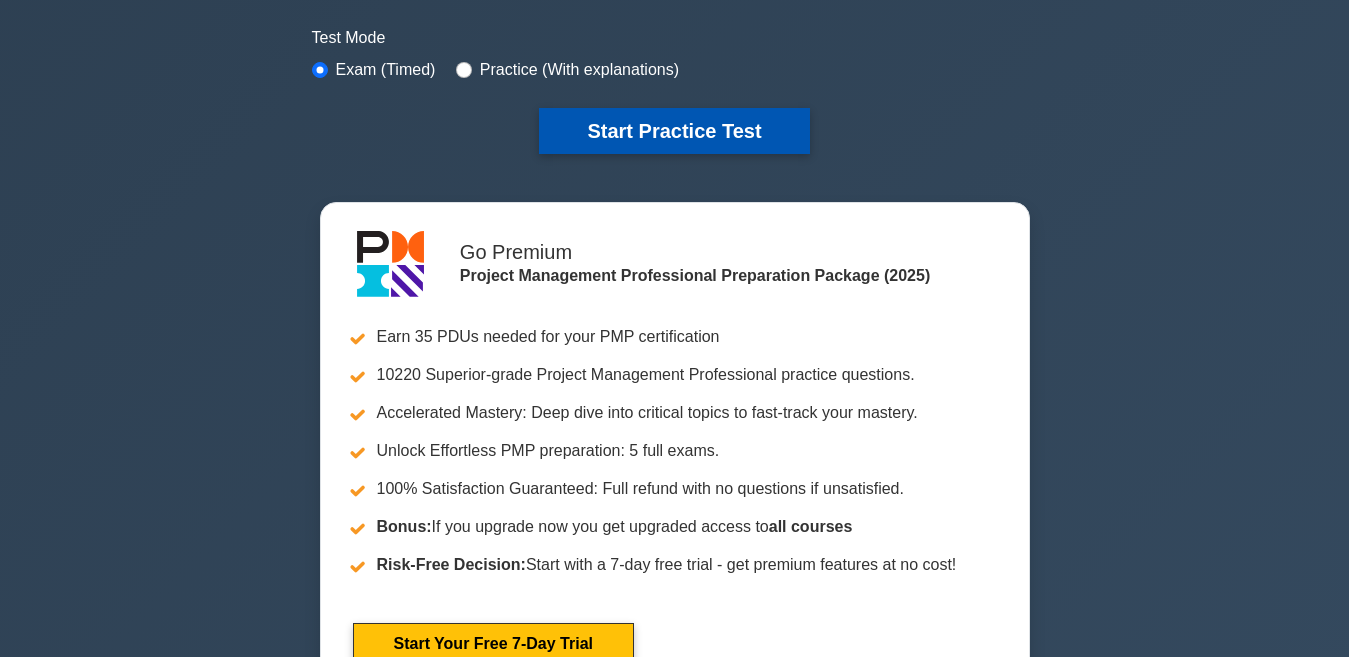 click on "Start Practice Test" at bounding box center [674, 131] 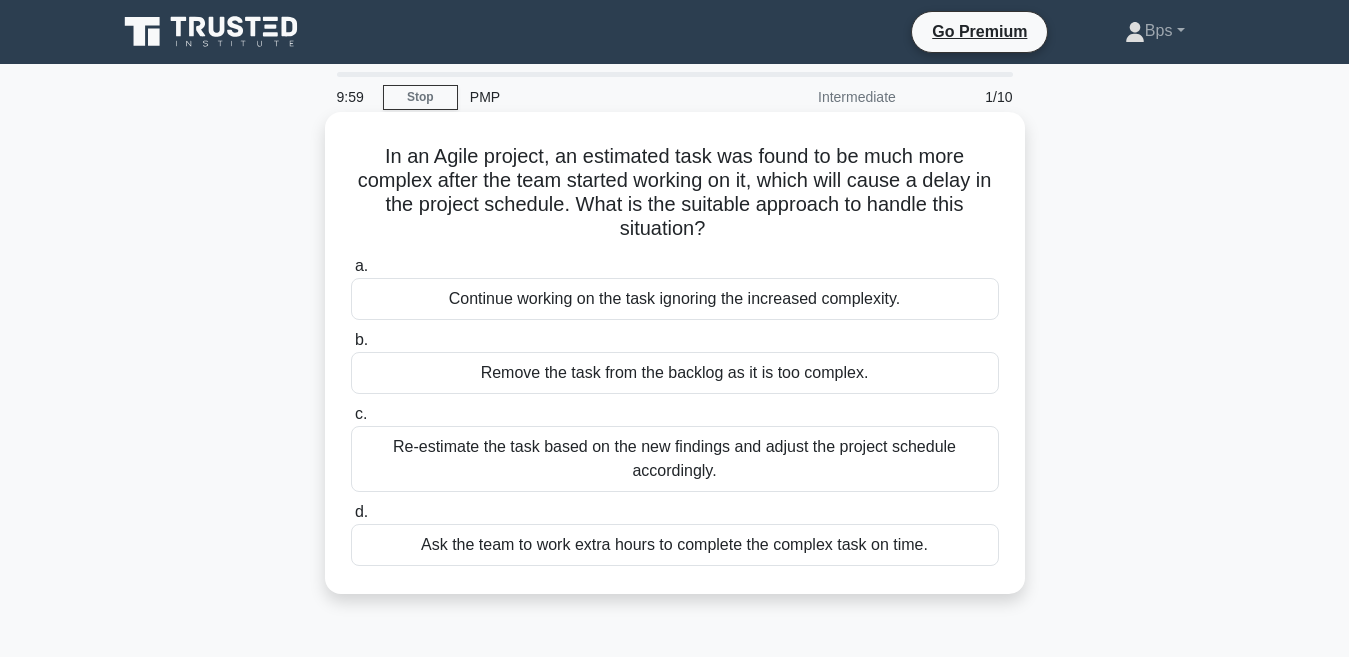 scroll, scrollTop: 0, scrollLeft: 0, axis: both 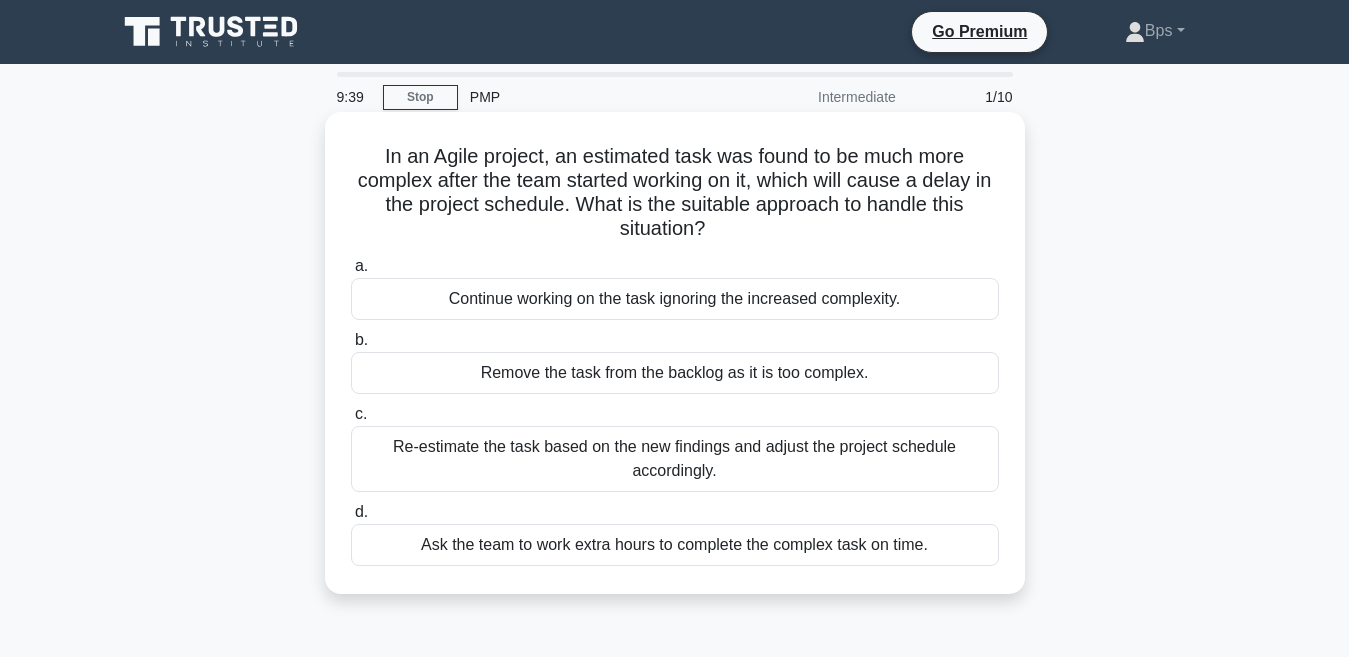 click on "Continue working on the task ignoring the increased complexity." at bounding box center (675, 299) 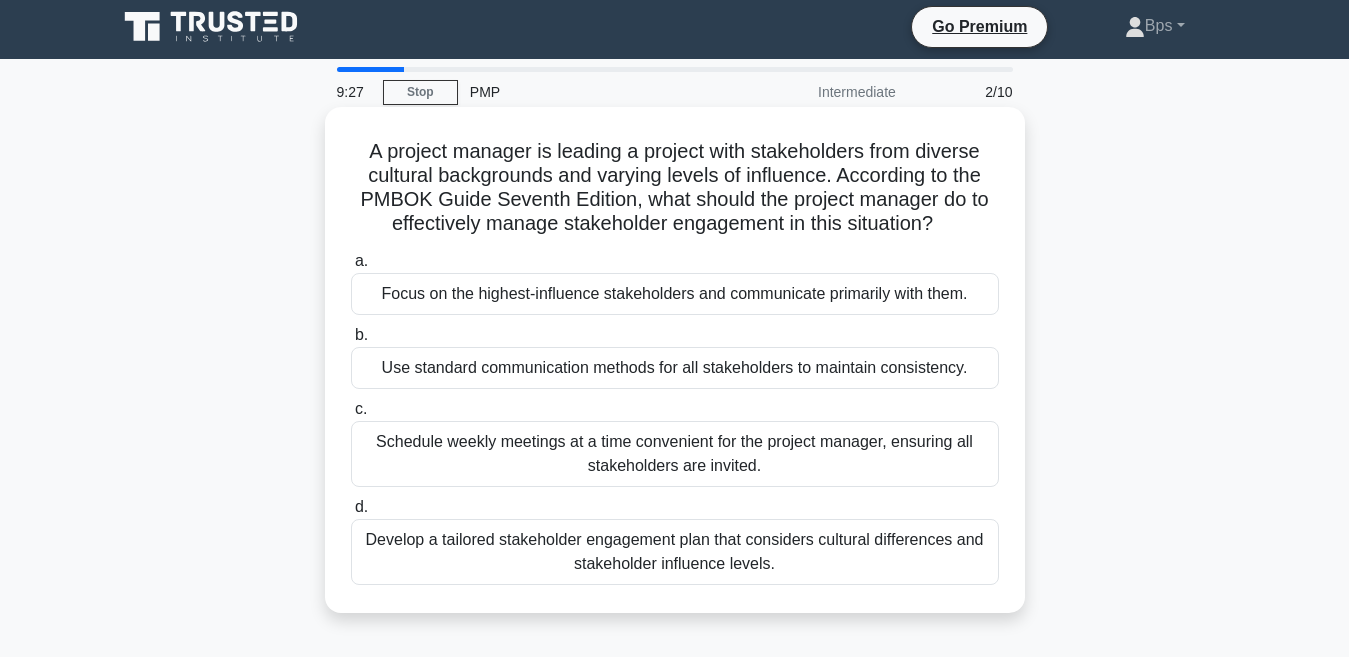 scroll, scrollTop: 0, scrollLeft: 0, axis: both 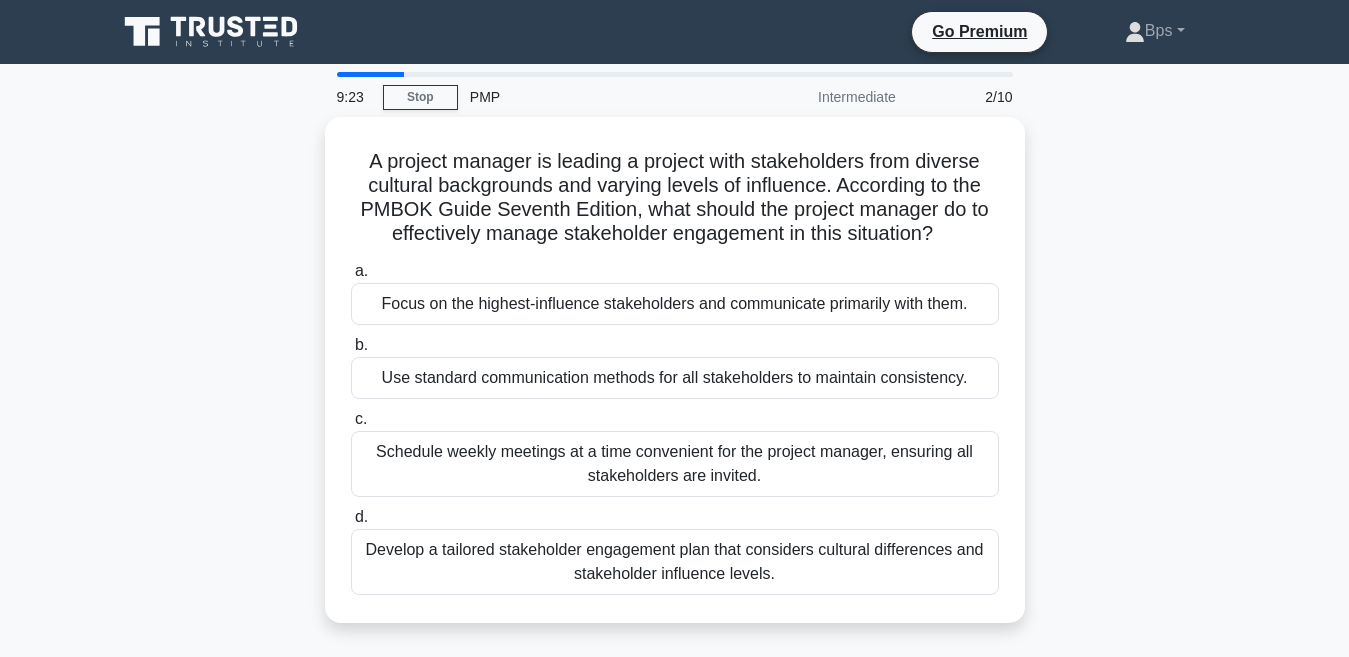 click on "2/10" at bounding box center (966, 97) 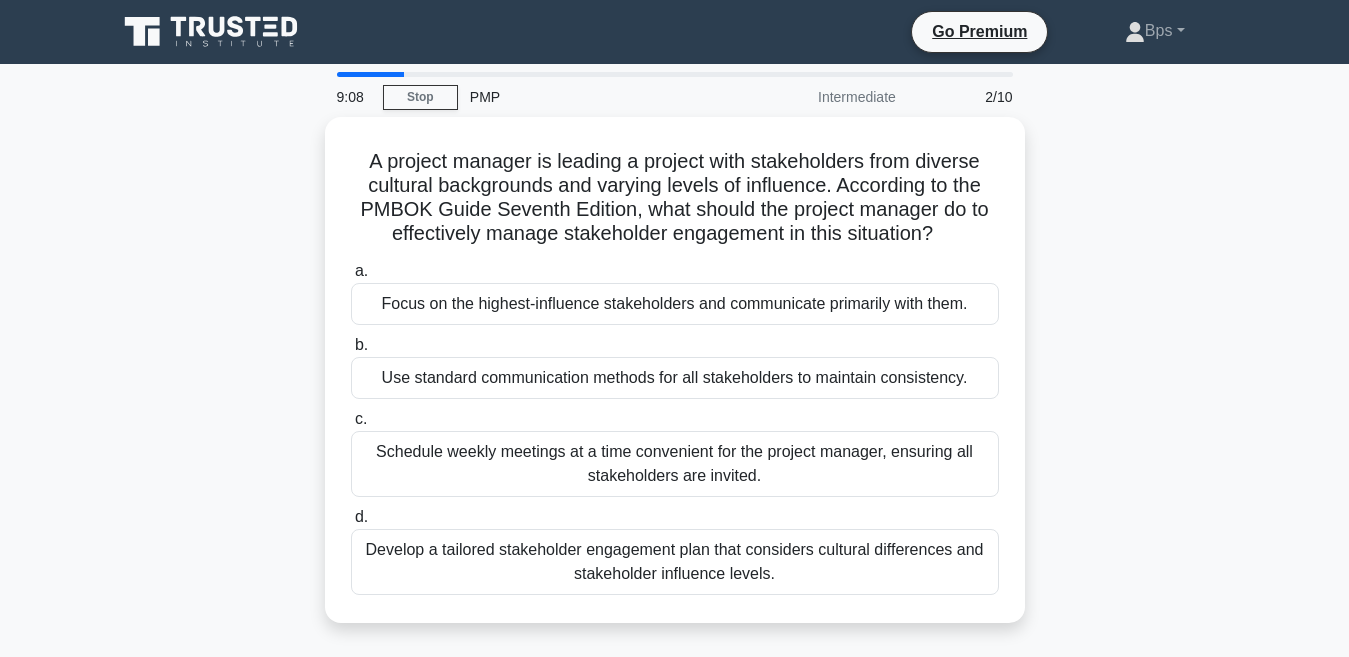 drag, startPoint x: 698, startPoint y: 463, endPoint x: 1243, endPoint y: 172, distance: 617.8236 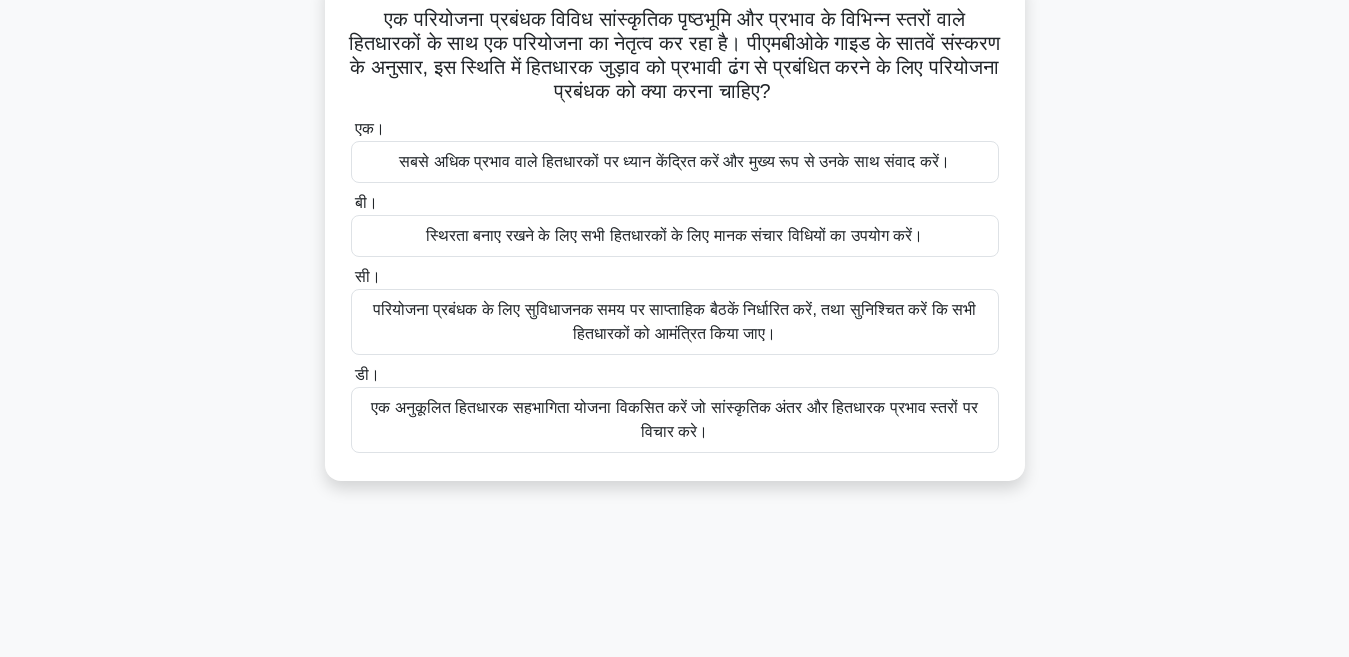 scroll, scrollTop: 123, scrollLeft: 0, axis: vertical 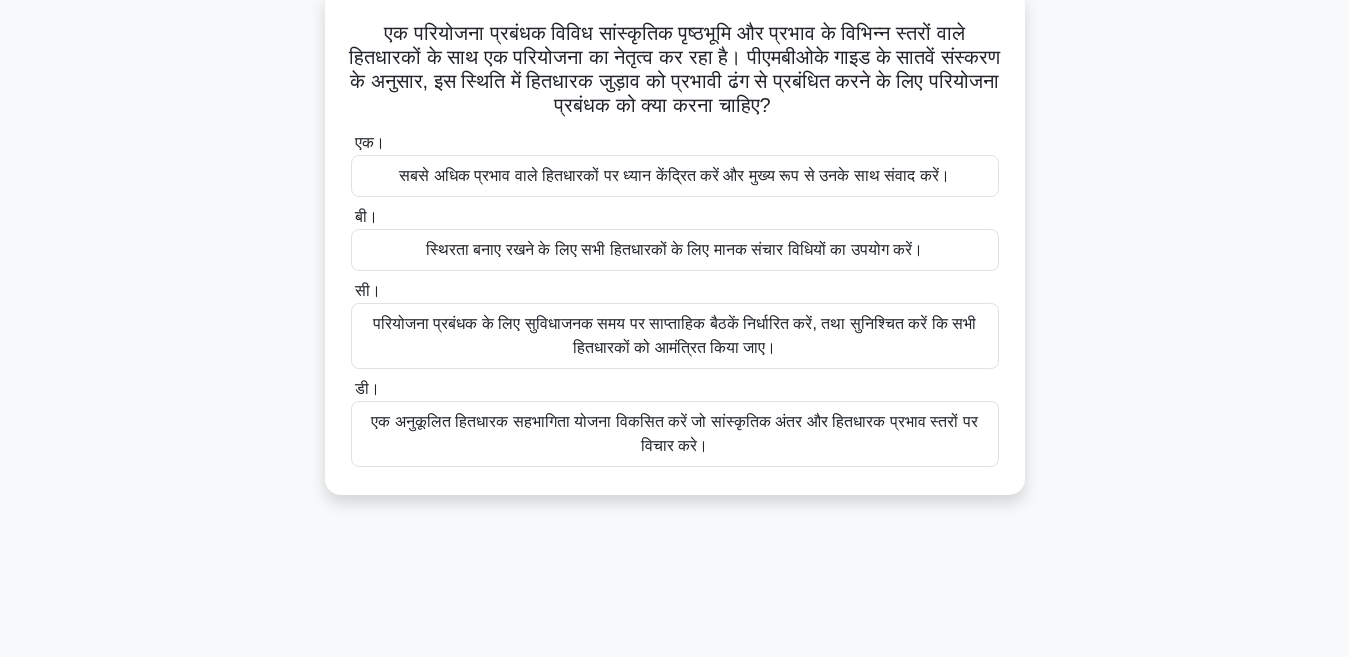 click on "स्थिरता बनाए रखने के लिए सभी हितधारकों के लिए मानक संचार विधियों का उपयोग करें।" at bounding box center (674, 249) 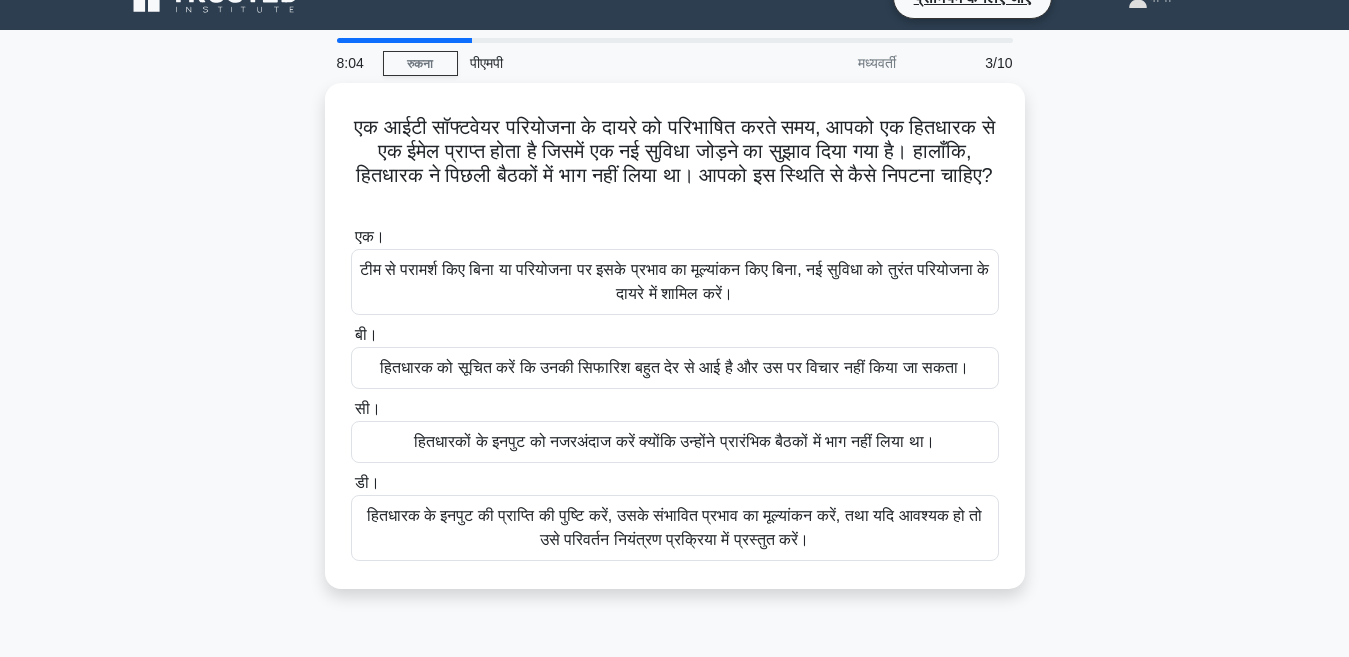 scroll, scrollTop: 0, scrollLeft: 0, axis: both 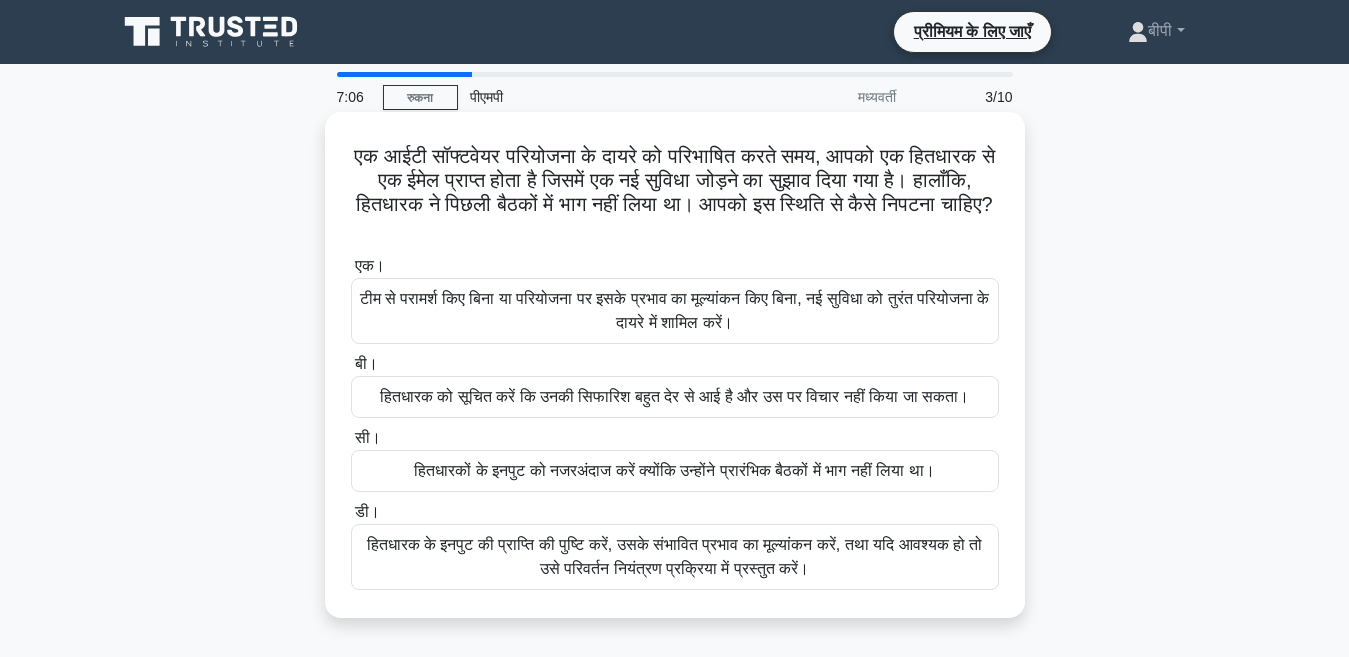 click on "टीम से परामर्श किए बिना या परियोजना पर इसके प्रभाव का मूल्यांकन किए बिना, नई सुविधा को तुरंत परियोजना के दायरे में शामिल करें।" at bounding box center [675, 310] 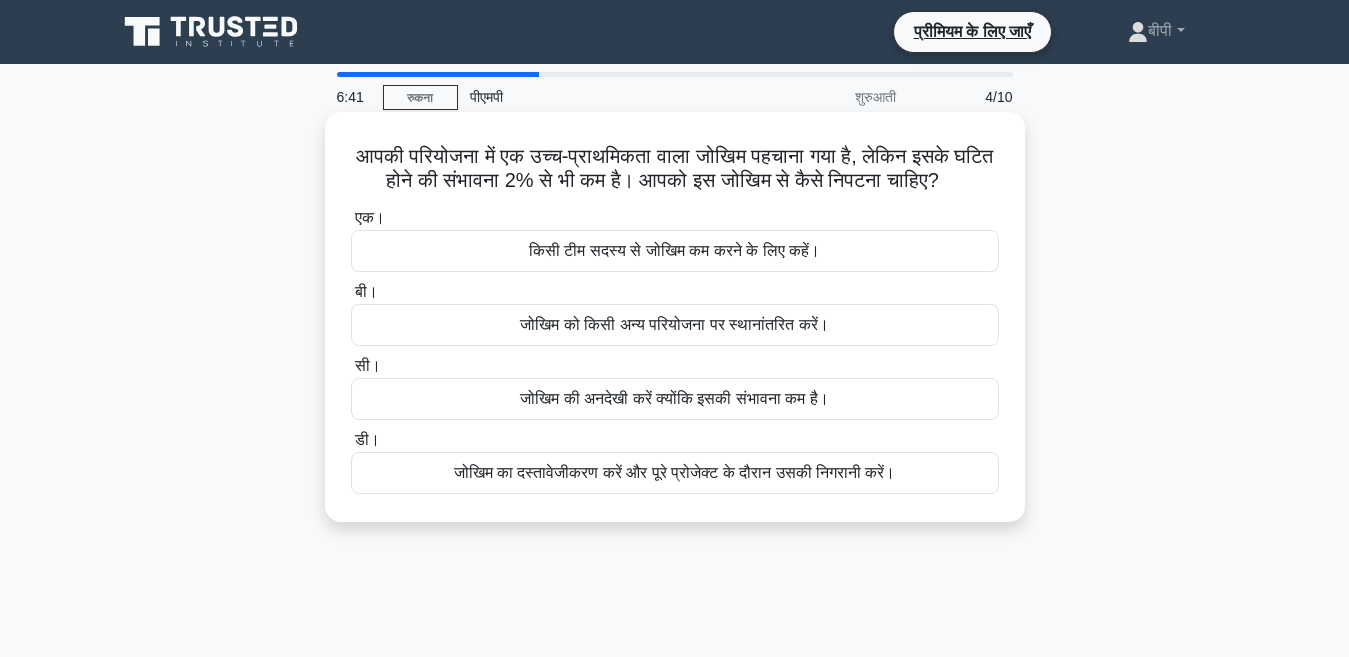 click on "किसी टीम सदस्य से जोखिम कम करने के लिए कहें।" at bounding box center [674, 250] 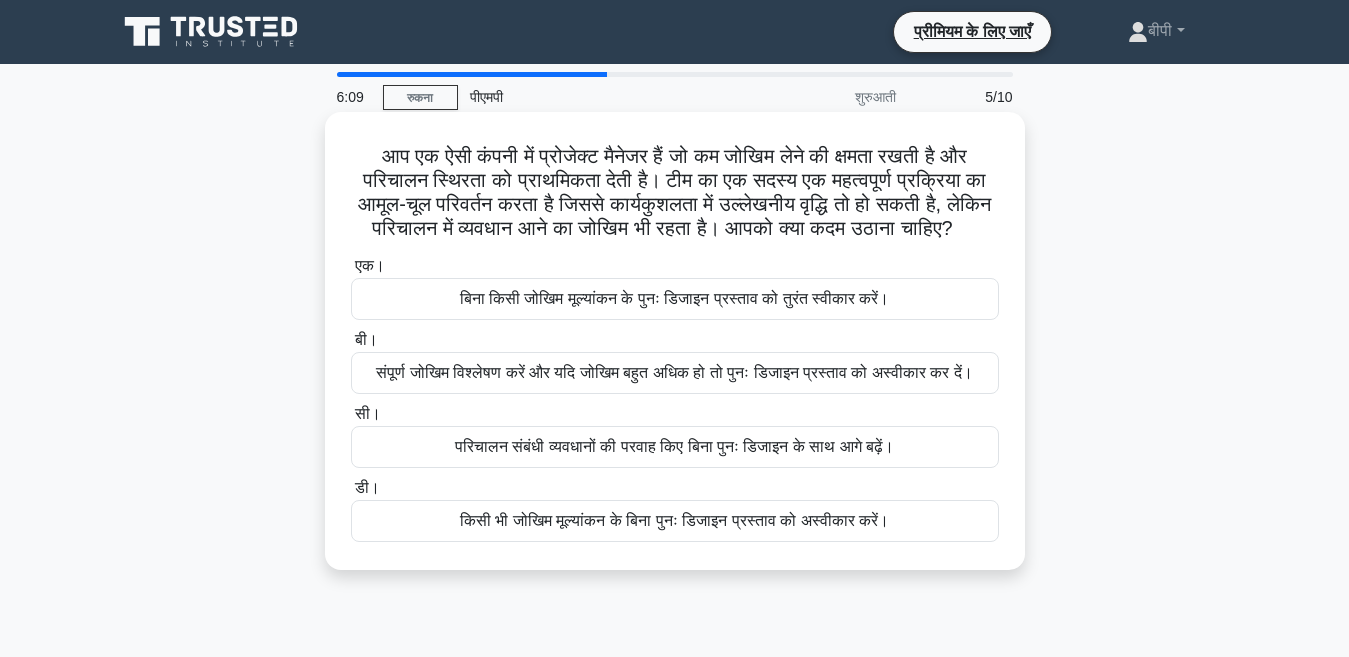 click on "संपूर्ण जोखिम विश्लेषण करें और यदि जोखिम बहुत अधिक हो तो पुनः डिजाइन प्रस्ताव को अस्वीकार कर दें।" at bounding box center (674, 373) 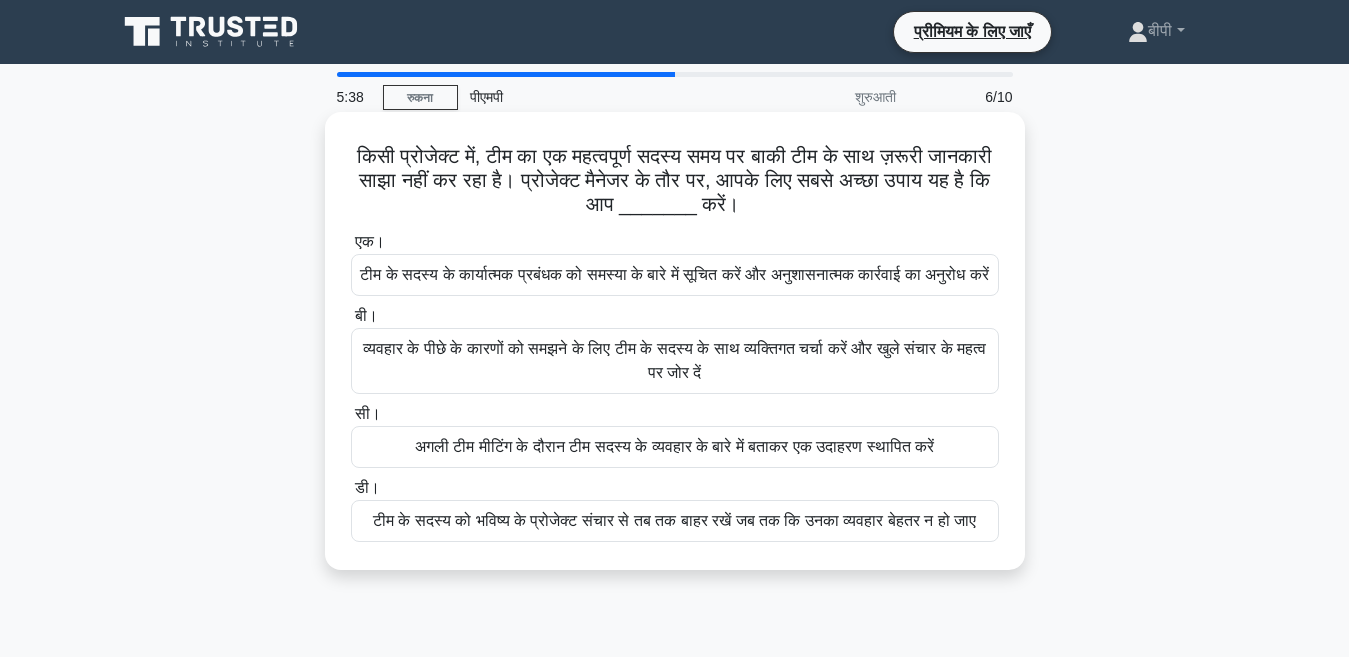 click on "व्यवहार के पीछे के कारणों को समझने के लिए टीम के सदस्य के साथ व्यक्तिगत चर्चा करें और खुले संचार के महत्व पर जोर दें" at bounding box center (675, 361) 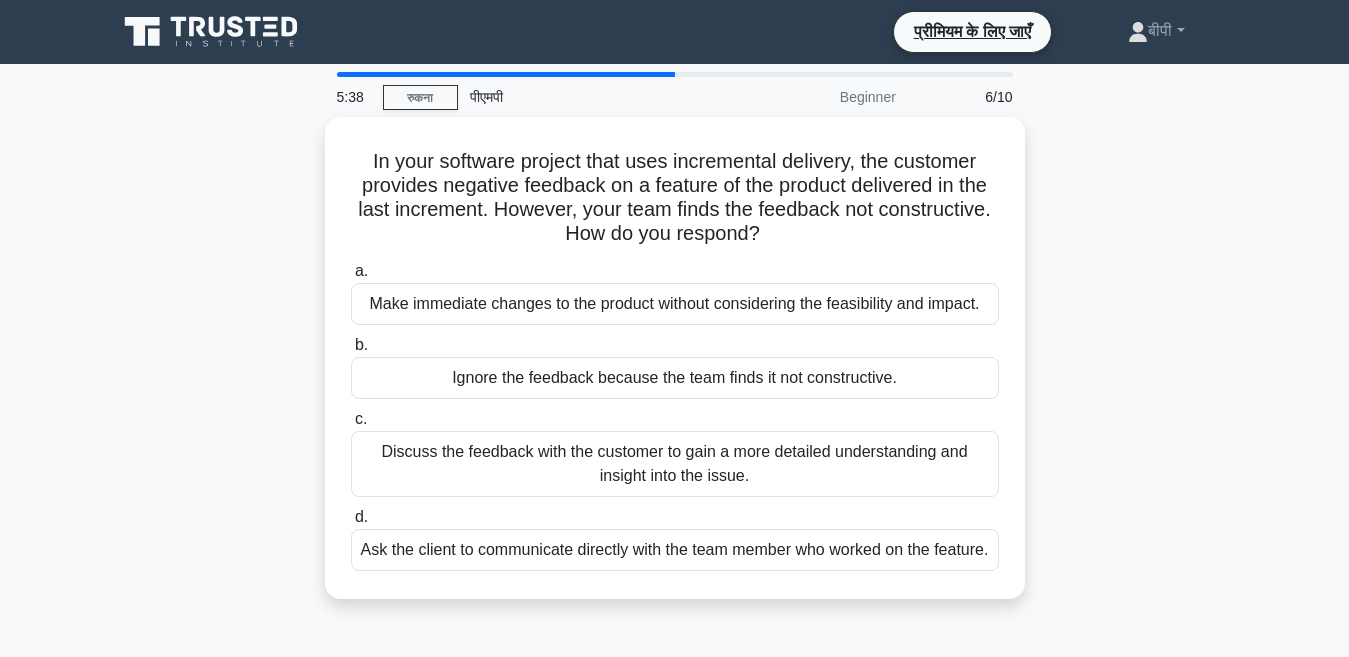 click on "c.
Discuss the feedback with the customer to gain a more detailed understanding and insight into the issue." at bounding box center [675, 452] 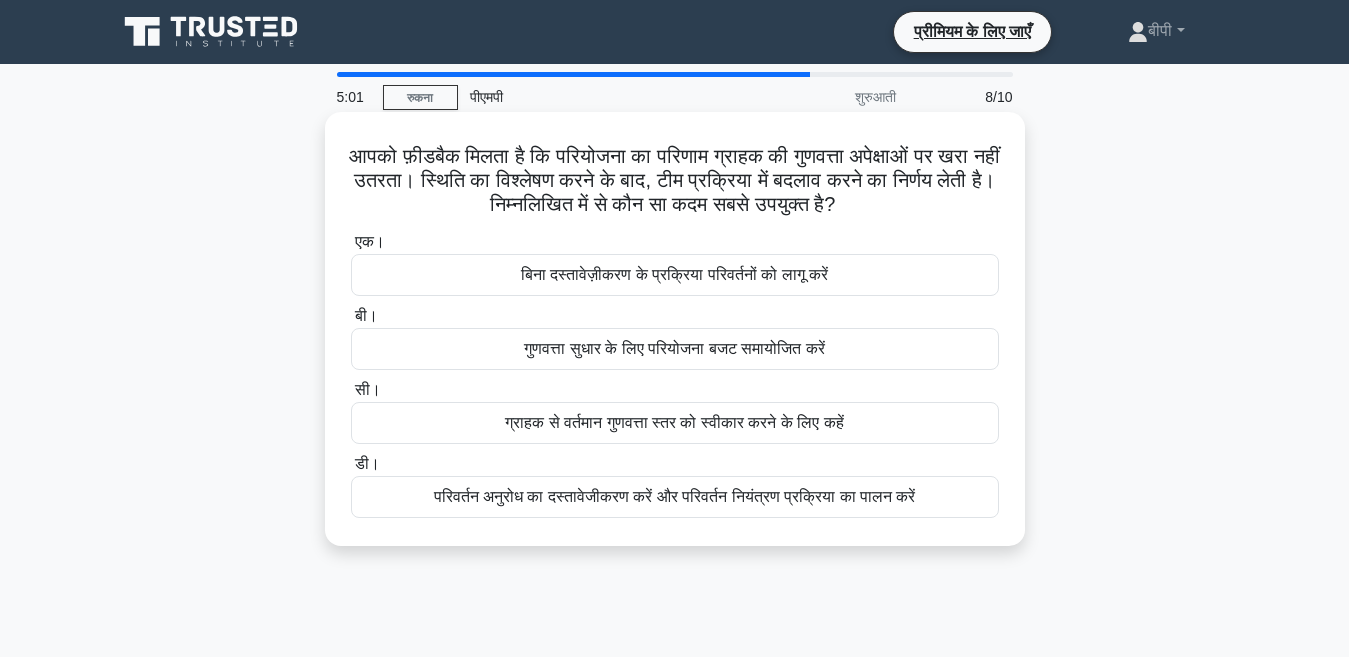 click on "परिवर्तन अनुरोध का दस्तावेजीकरण करें और परिवर्तन नियंत्रण प्रक्रिया का पालन करें" at bounding box center [675, 496] 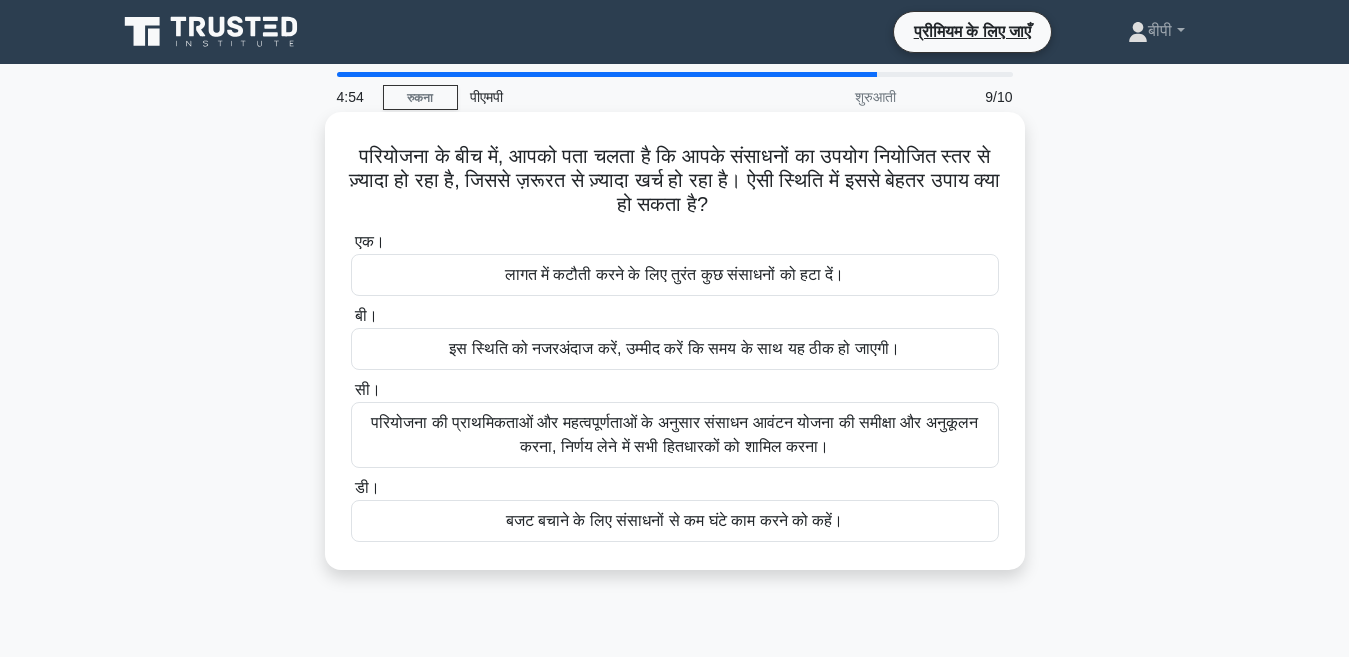 click on "बजट बचाने के लिए संसाधनों से कम घंटे काम करने को कहें।" at bounding box center [675, 521] 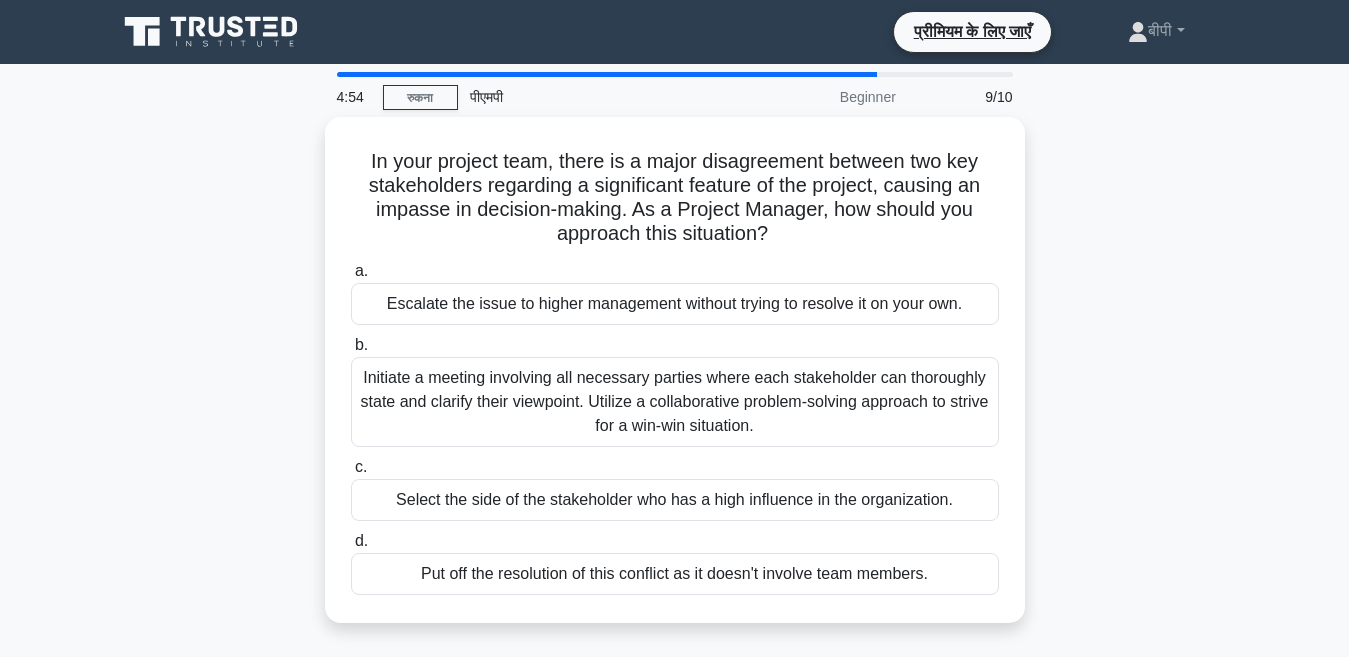 click on "a.
Escalate the issue to higher management without trying to resolve it on your own.
b.
c.
d." at bounding box center [675, 427] 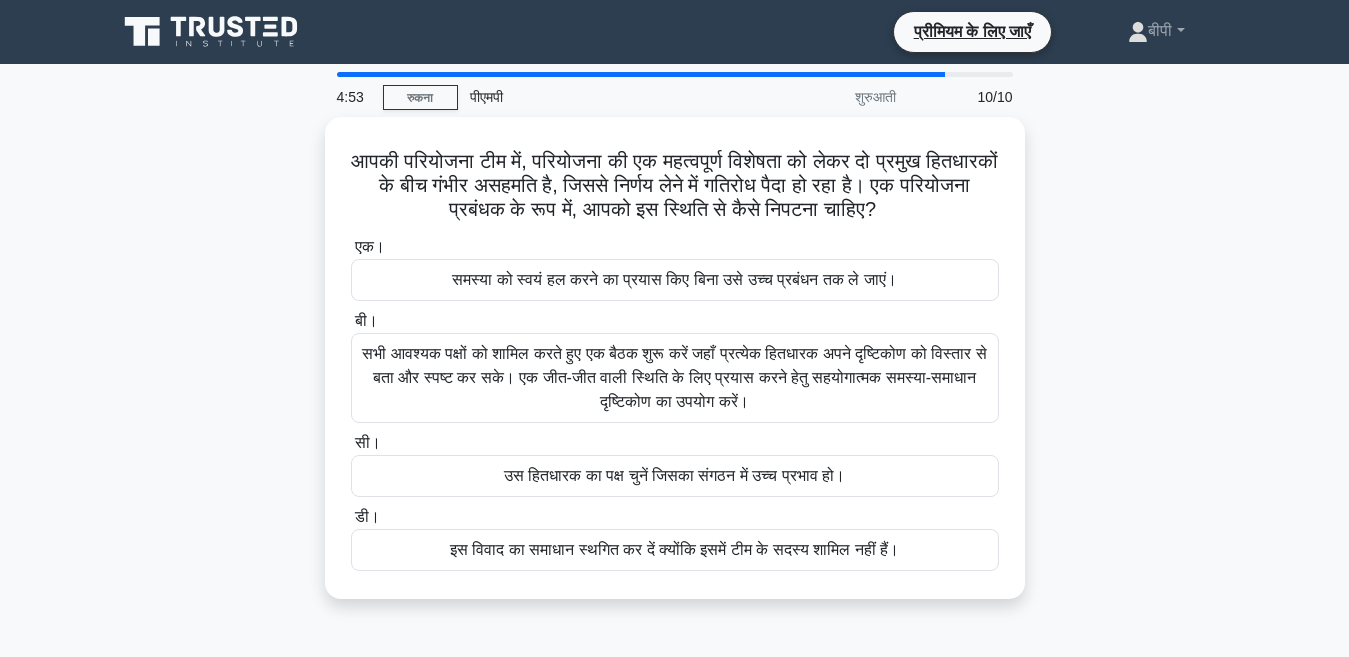 click on "डी।
इस विवाद का समाधान स्थगित कर दें क्योंकि इसमें टीम के सदस्य शामिल नहीं हैं।" at bounding box center [675, 538] 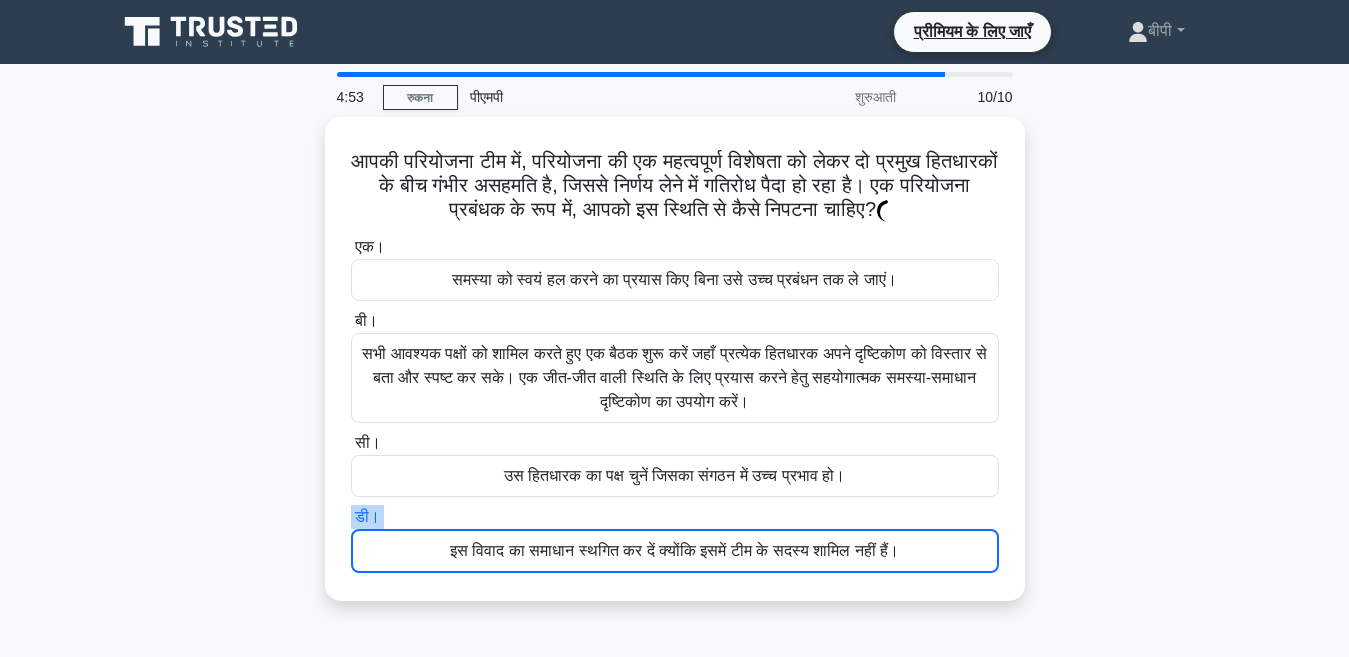 click on "डी।
इस विवाद का समाधान स्थगित कर दें क्योंकि इसमें टीम के सदस्य शामिल नहीं हैं।" at bounding box center [675, 539] 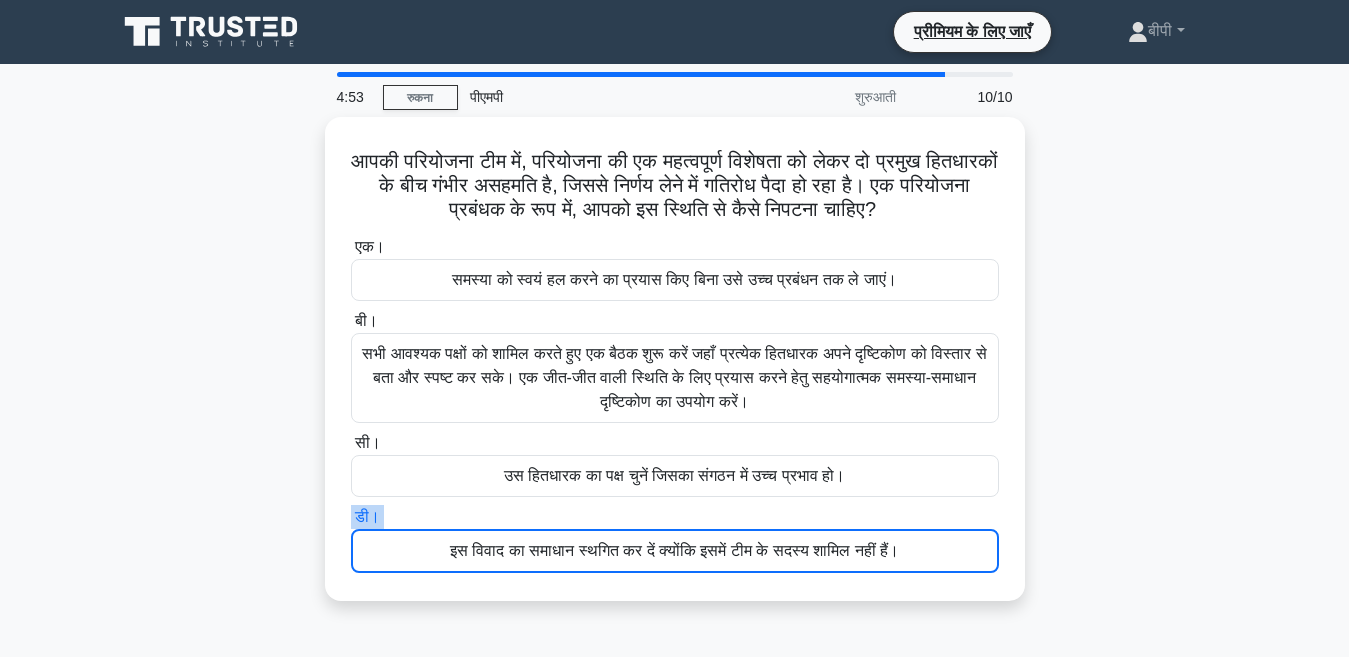click on "डी।
इस विवाद का समाधान स्थगित कर दें क्योंकि इसमें टीम के सदस्य शामिल नहीं हैं।" at bounding box center [675, 539] 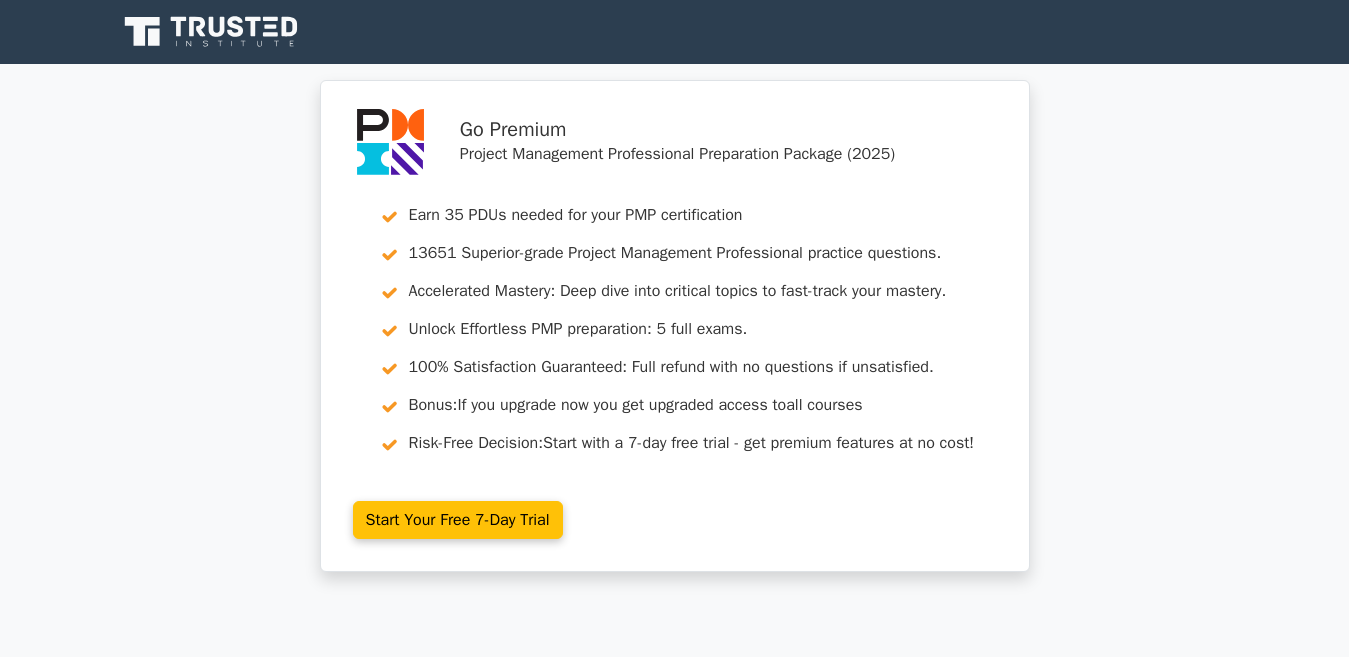 scroll, scrollTop: 0, scrollLeft: 0, axis: both 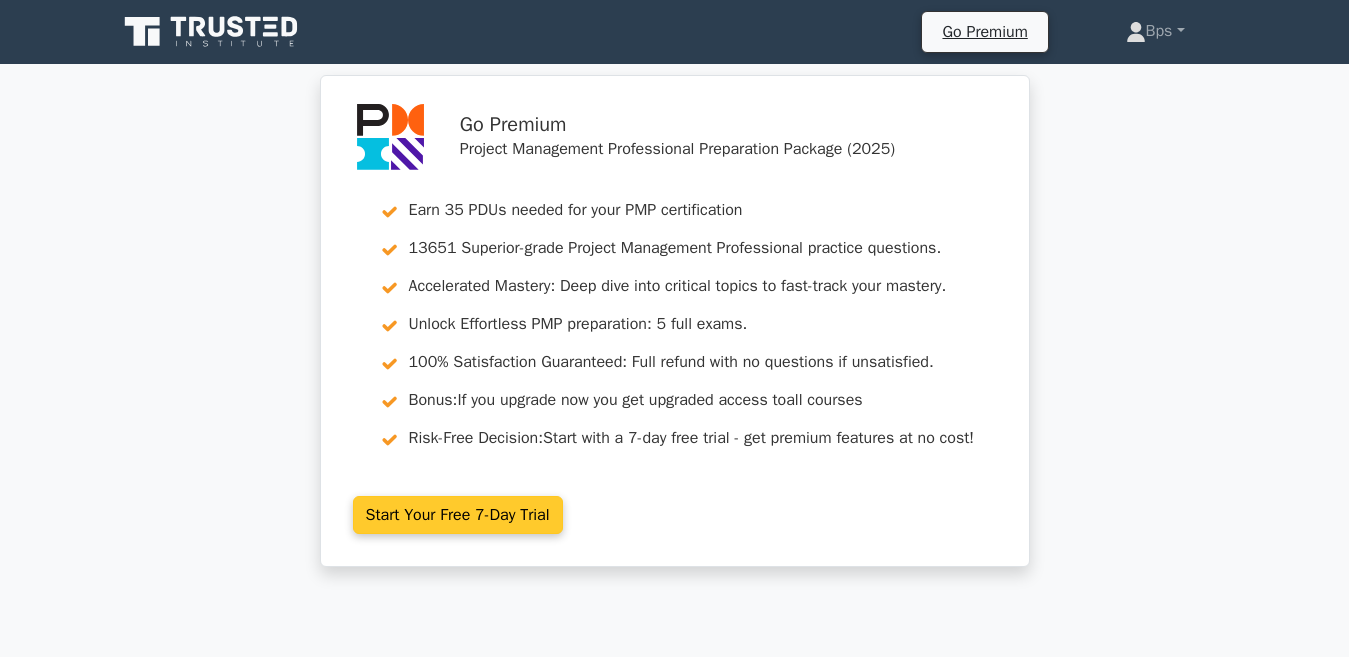 click on "Start Your Free 7-Day Trial" at bounding box center [458, 515] 